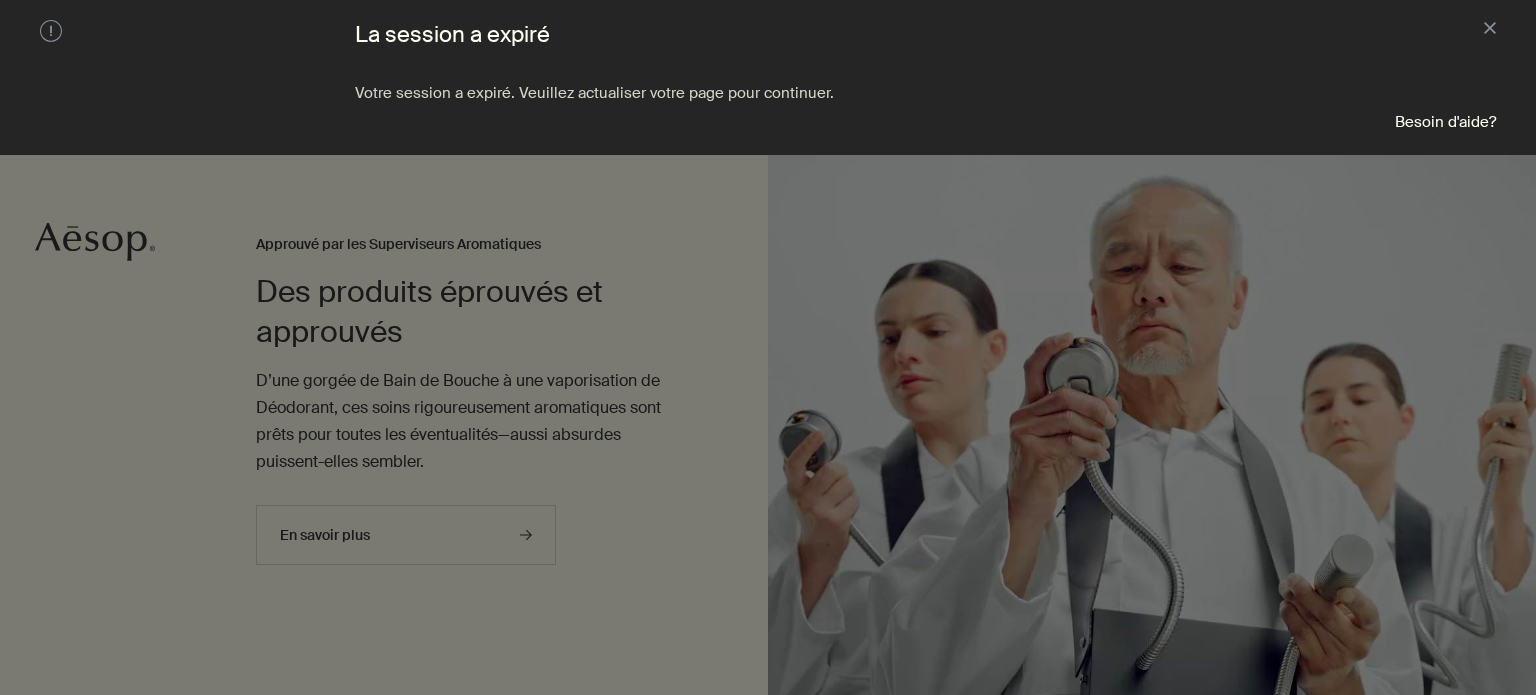 scroll, scrollTop: 0, scrollLeft: 0, axis: both 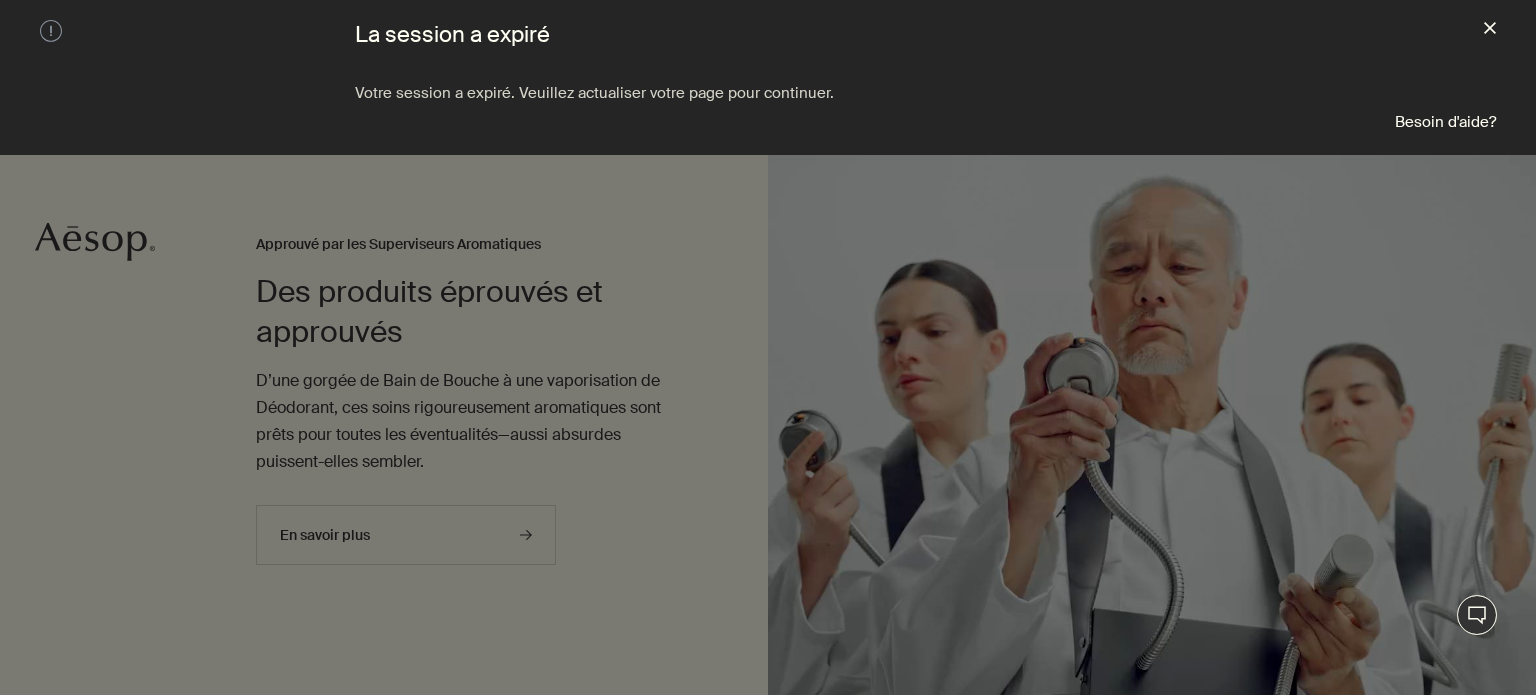 click on "close" at bounding box center (1490, 30) 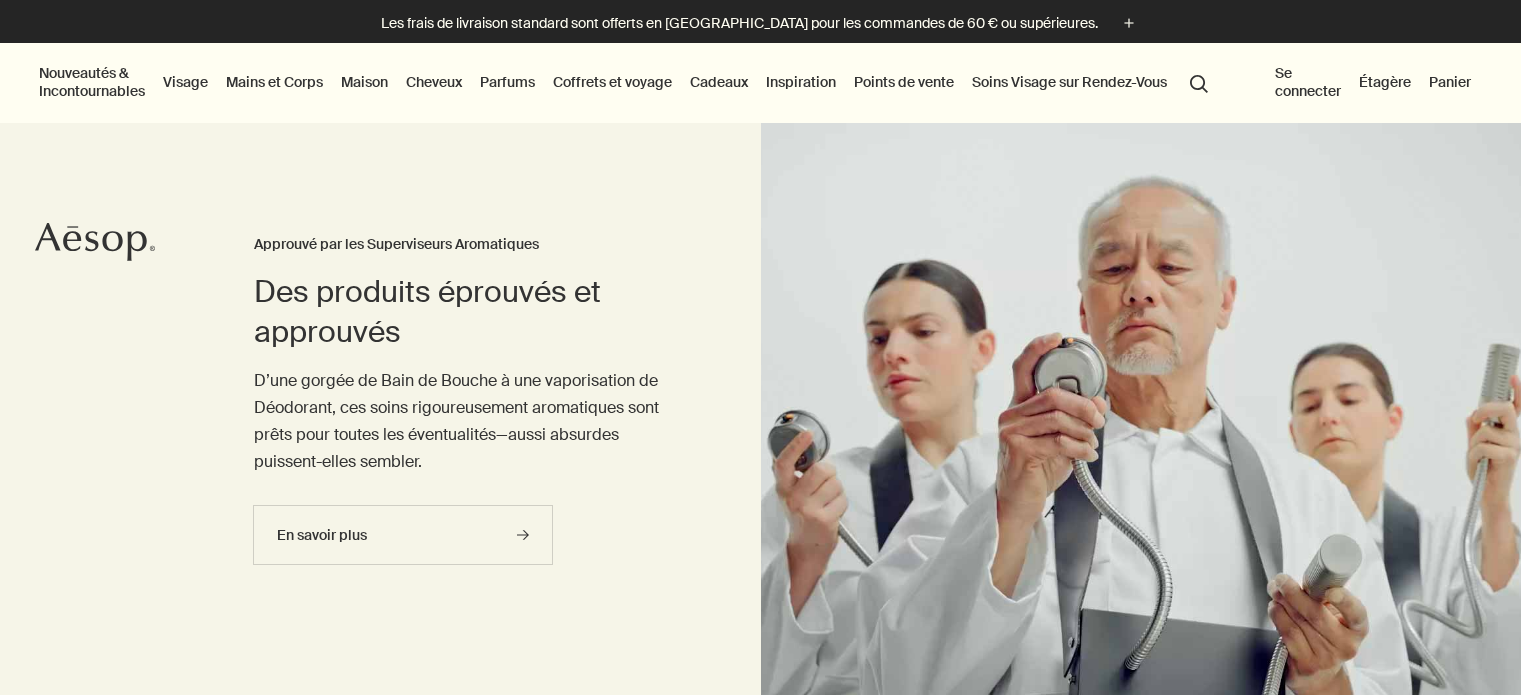 scroll, scrollTop: 0, scrollLeft: 0, axis: both 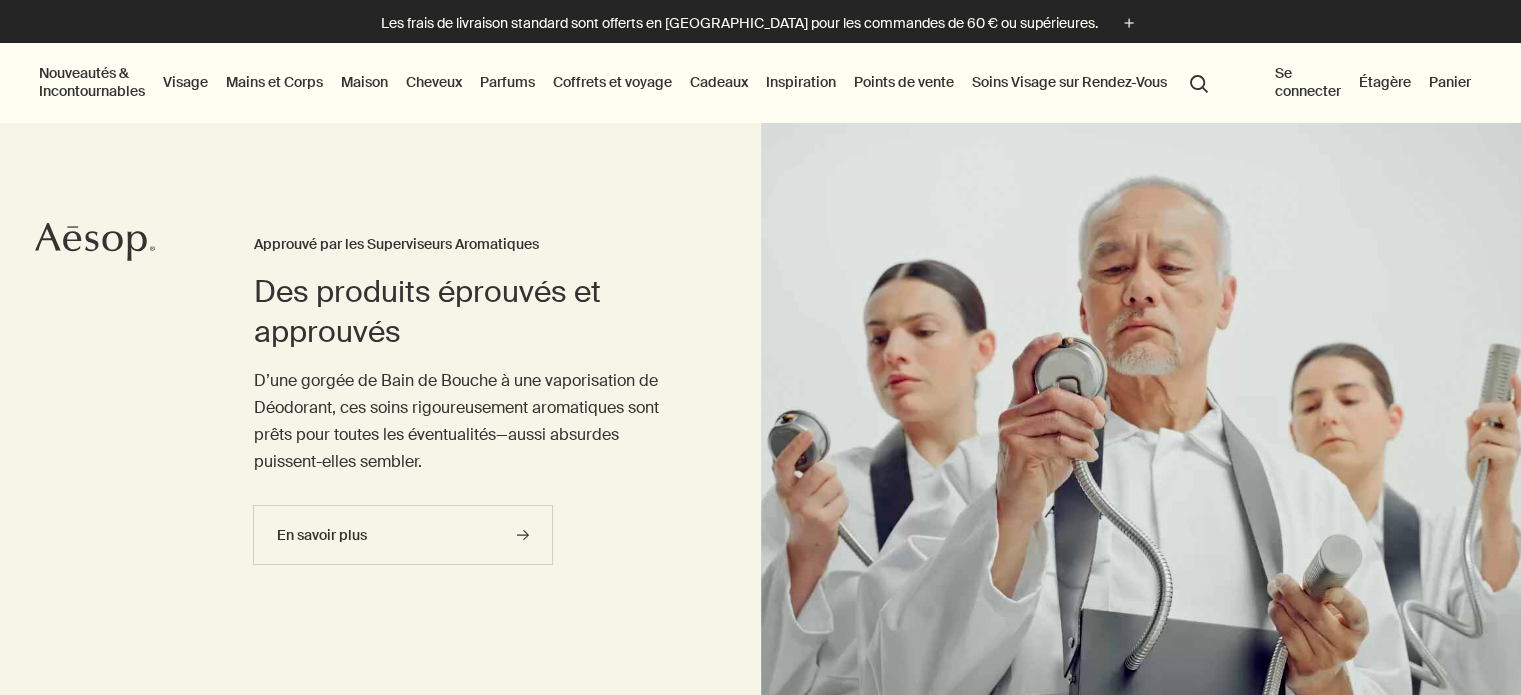 click on "Se connecter" at bounding box center (1308, 82) 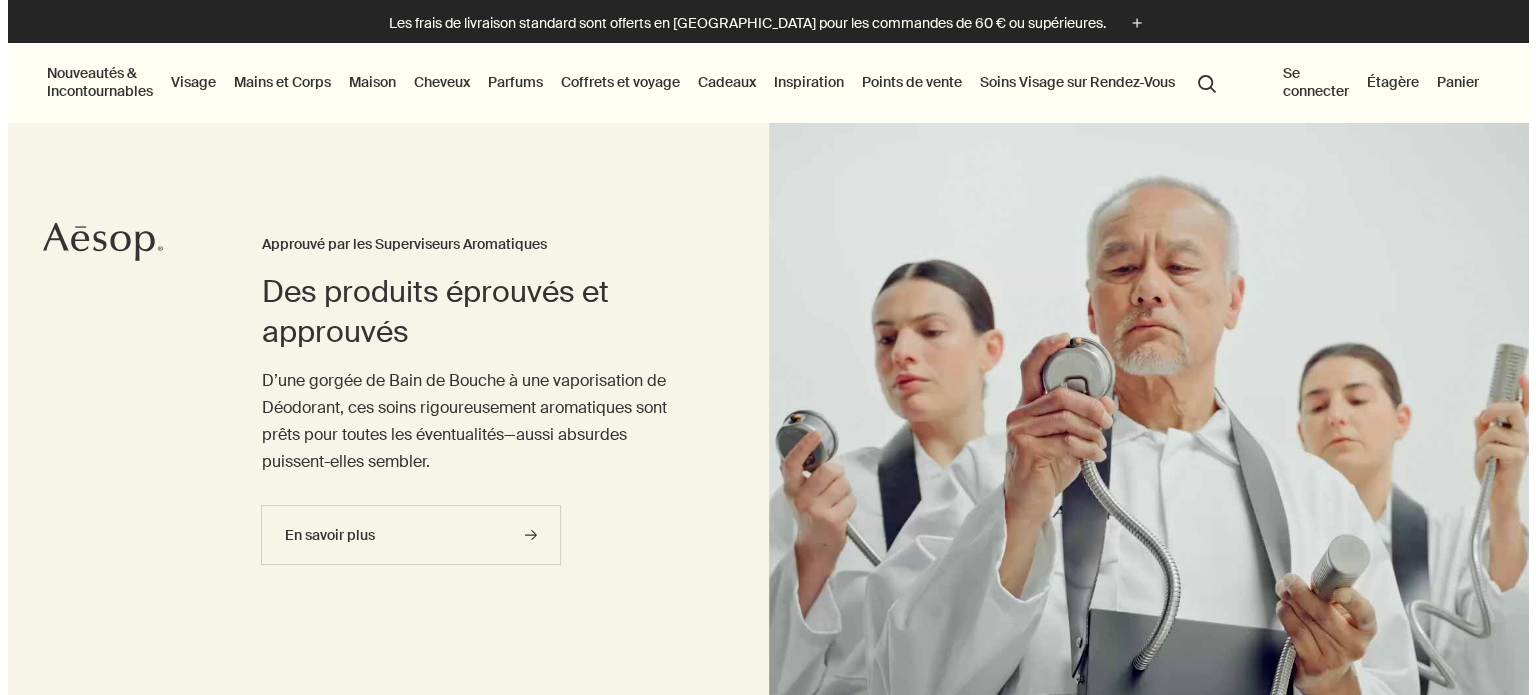 scroll, scrollTop: 0, scrollLeft: 0, axis: both 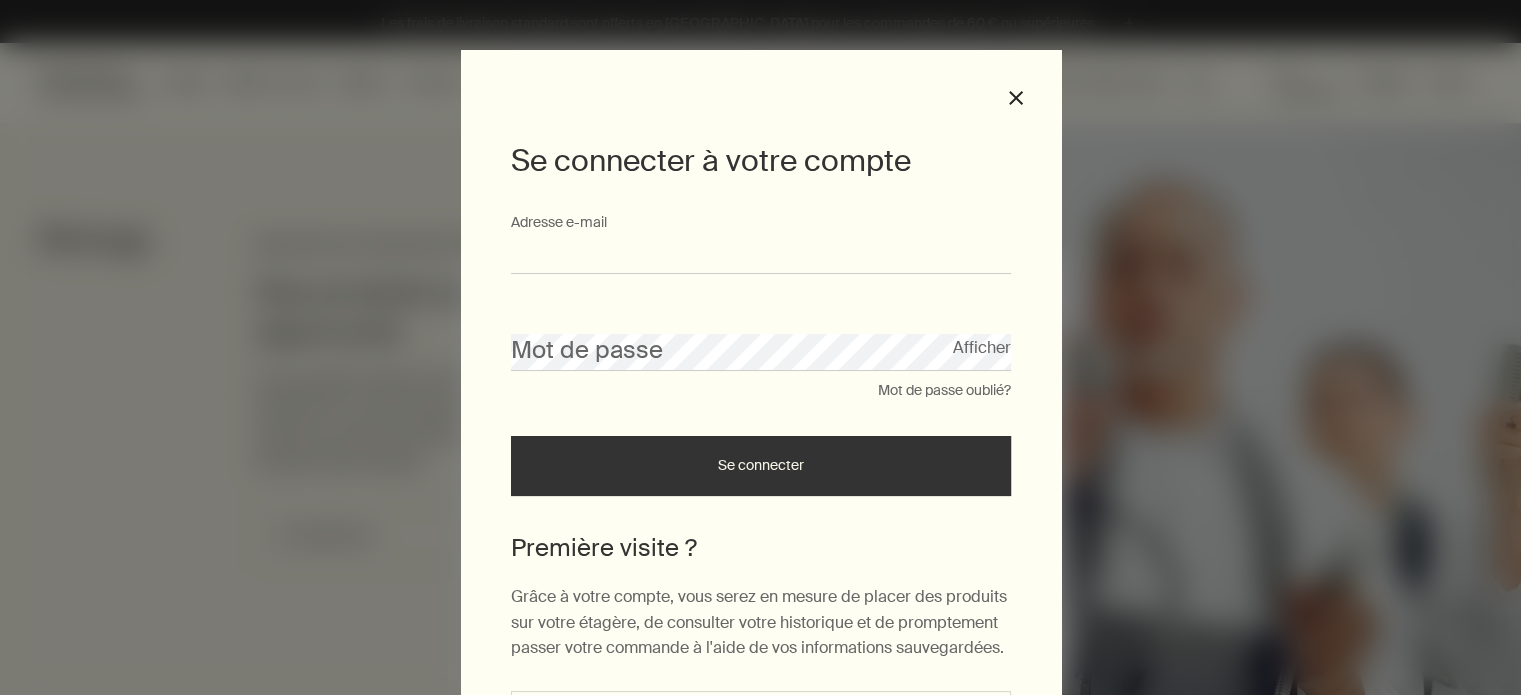 type on "**********" 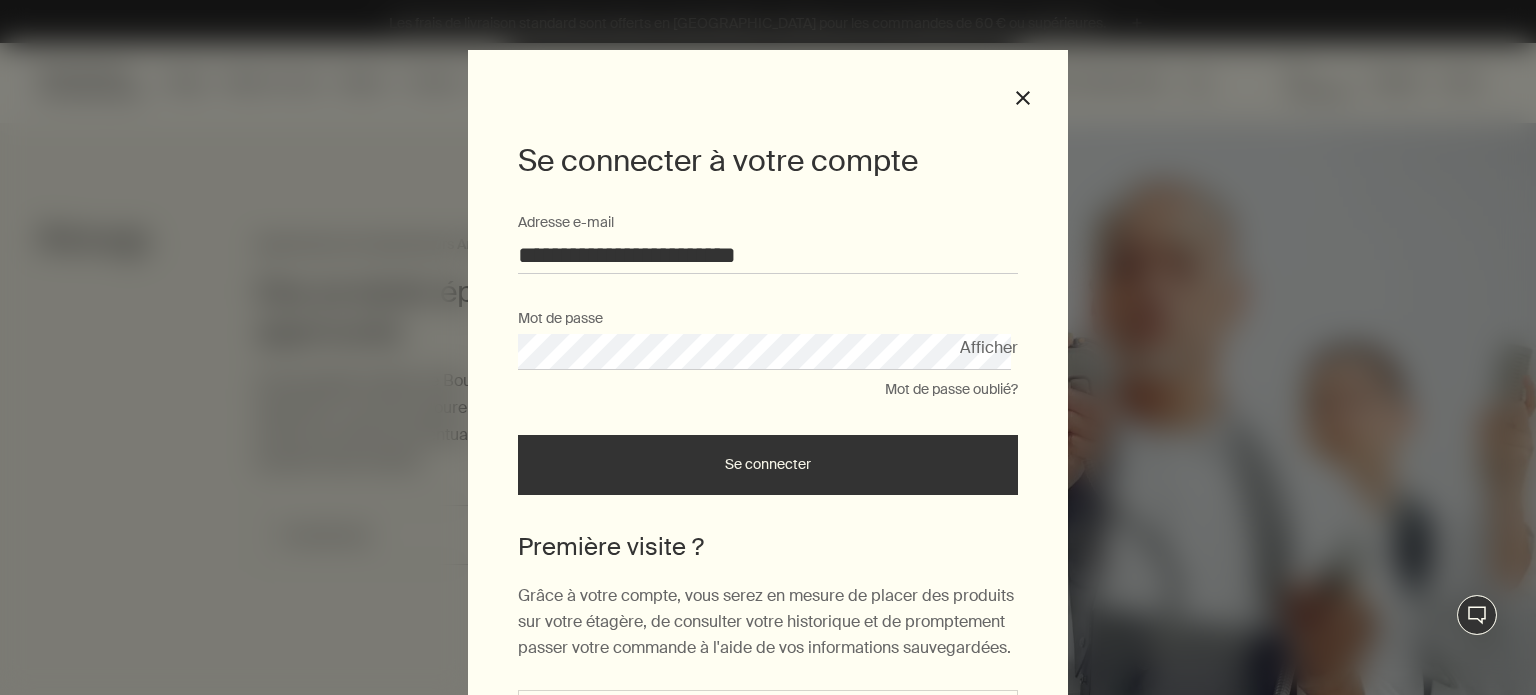 click on "Se connecter" at bounding box center [768, 465] 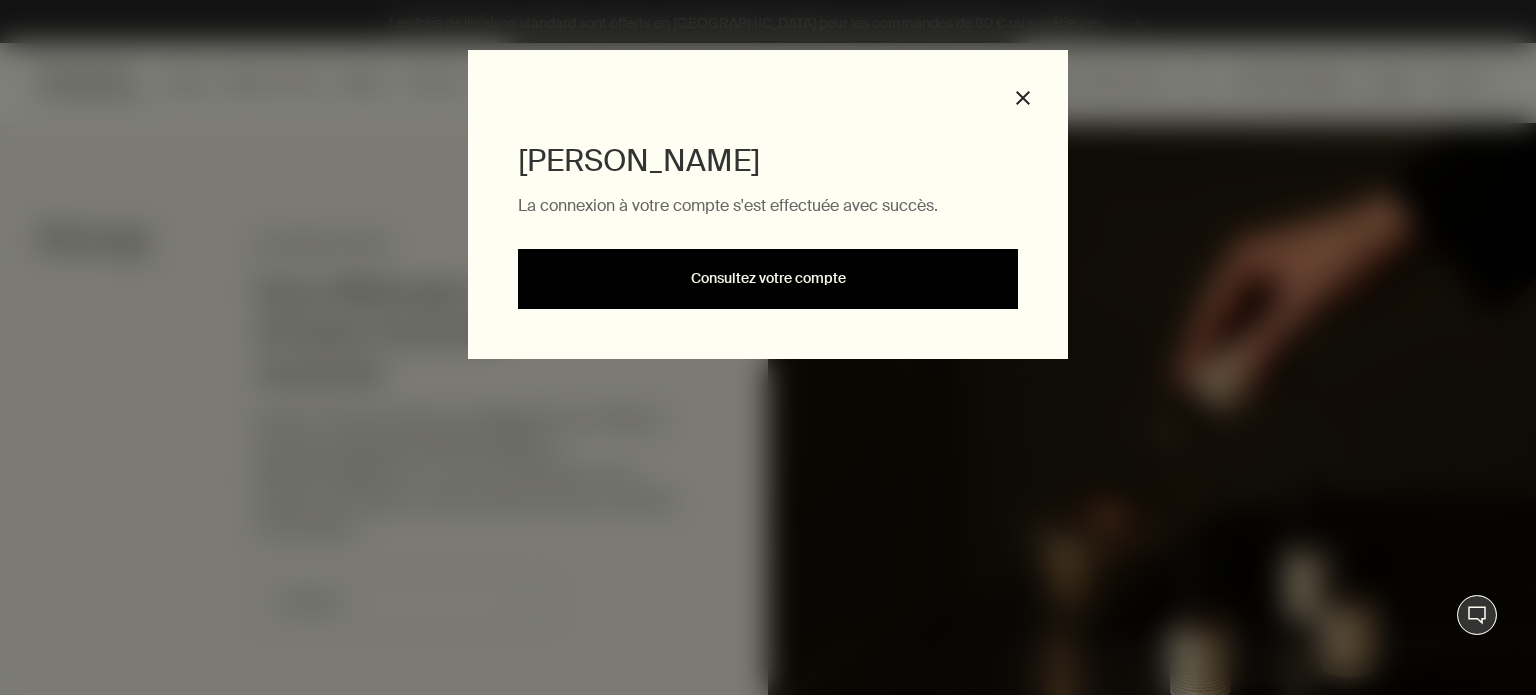 click on "Consultez votre compte" at bounding box center (768, 279) 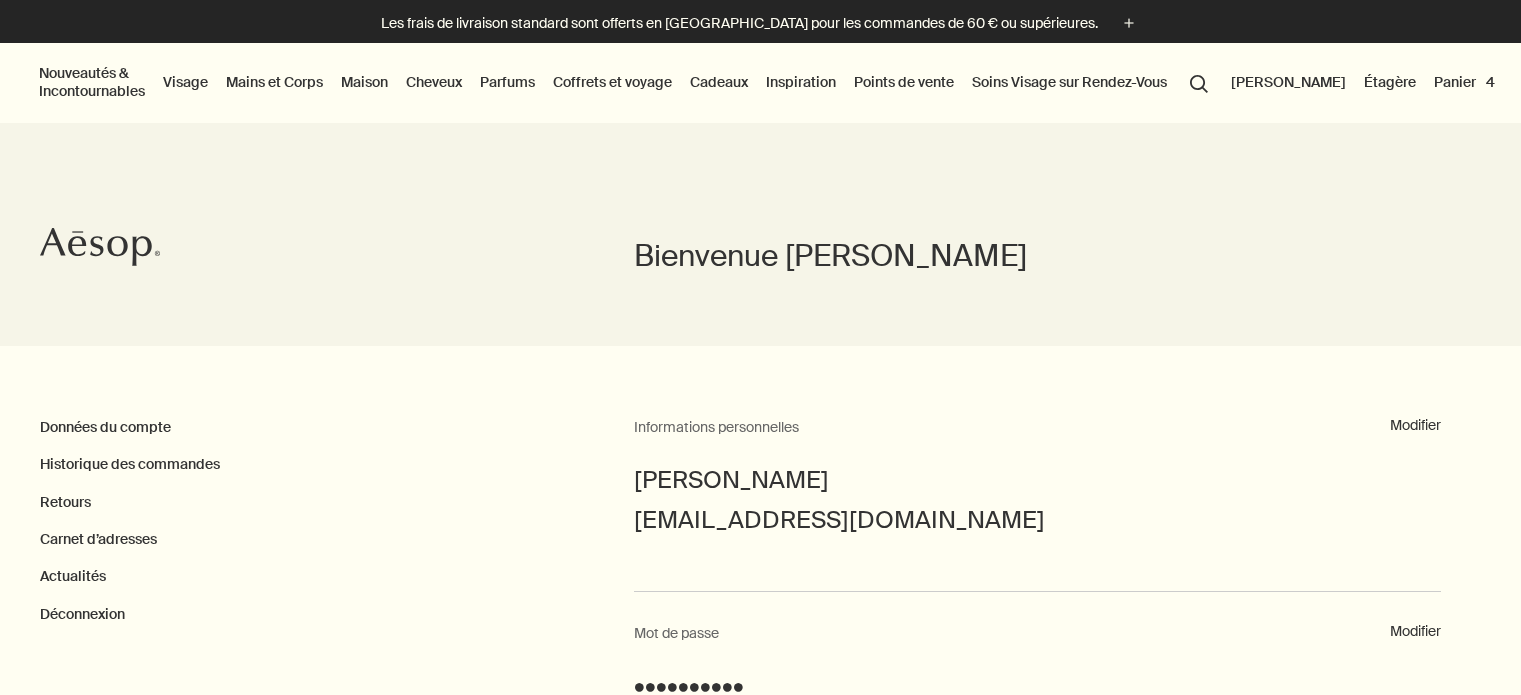 click on "Panier 4" at bounding box center [1464, 82] 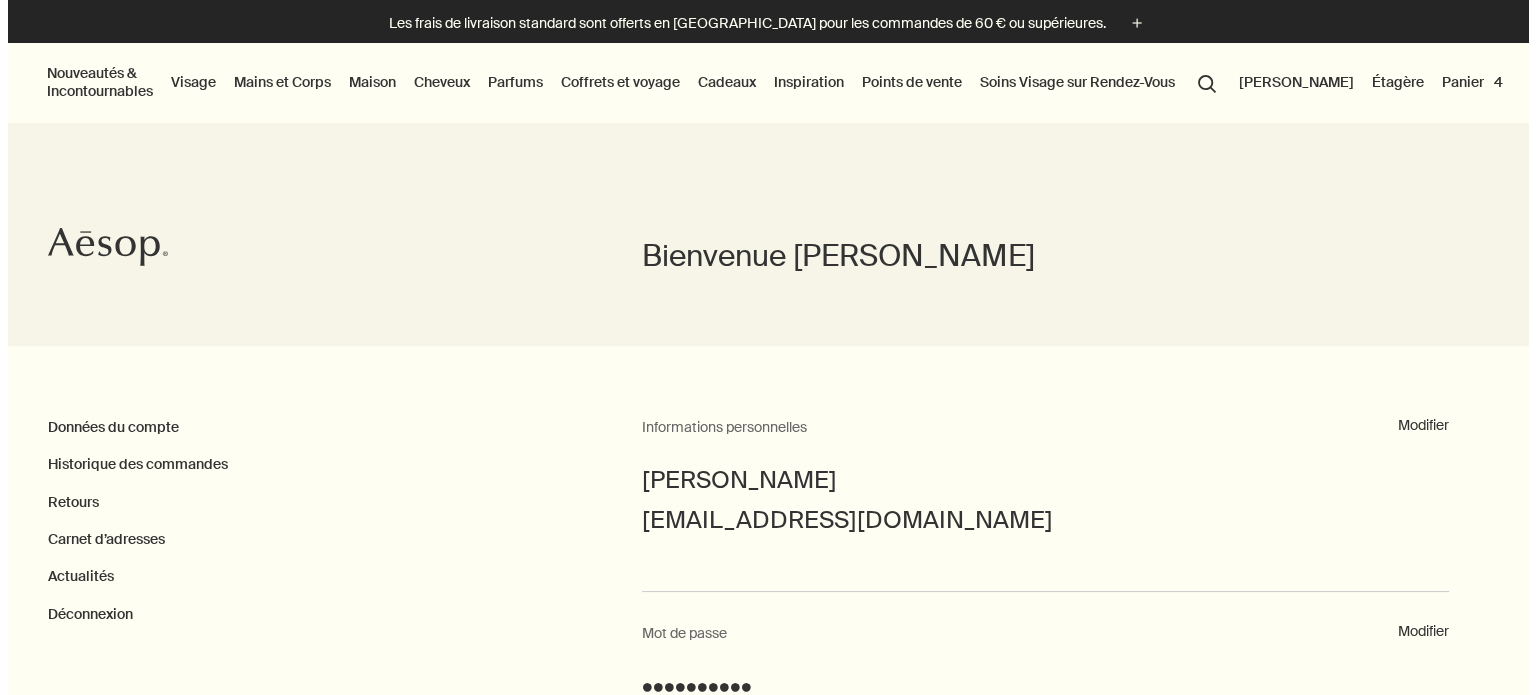 scroll, scrollTop: 0, scrollLeft: 0, axis: both 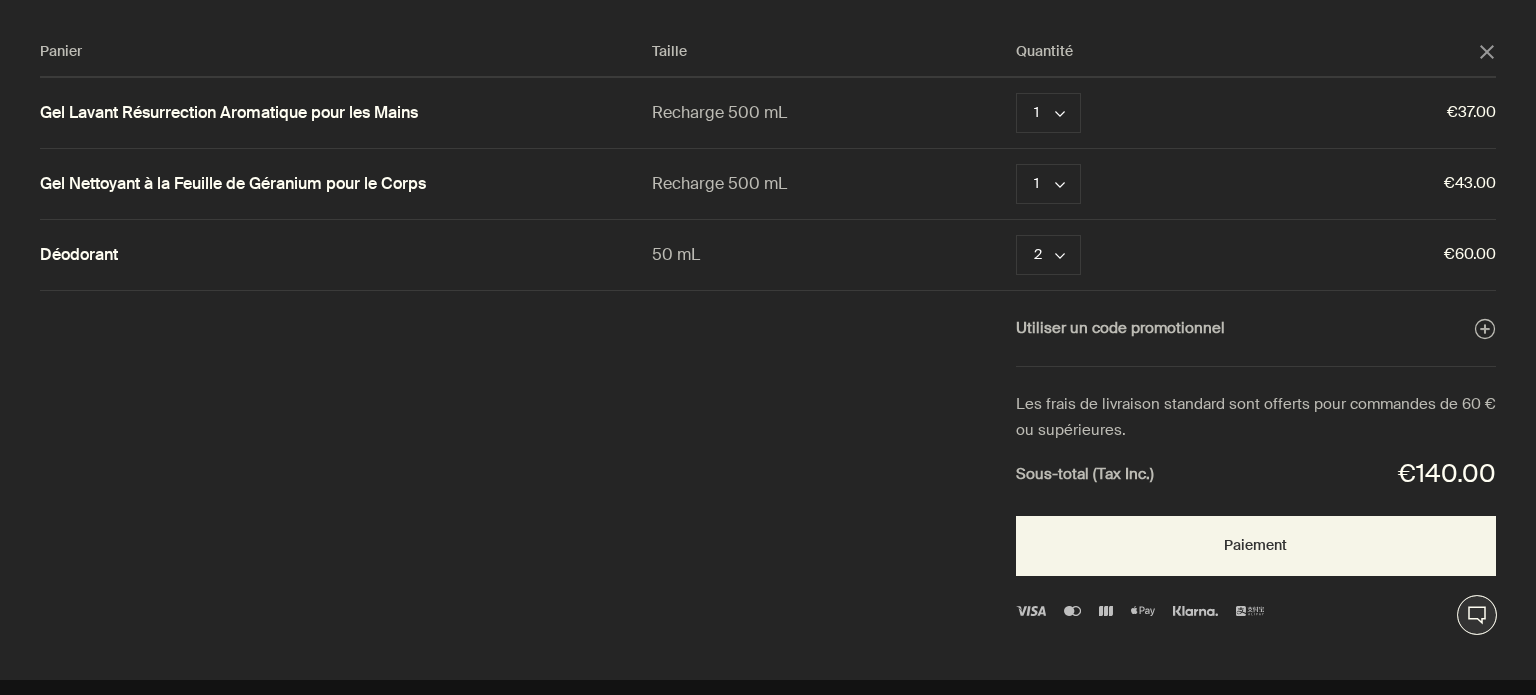 click on "Panier Taille Quantité close Gel Lavant Résurrection Aromatique pour les Mains Recharge 500 mL 1 chevron Retirer €37.00 Gel Nettoyant à la Feuille de Géranium pour le Corps Recharge 500 mL 1 chevron Retirer €43.00 Déodorant 50 mL  2 chevron Retirer €60.00 Utiliser un code promotionnel plusAndCloseWithCircle Les frais de livraison standard sont offerts pour commandes de 60 € ou supérieures. Sous-total (Tax Inc.) €140.00 Paiement" at bounding box center (788, 340) 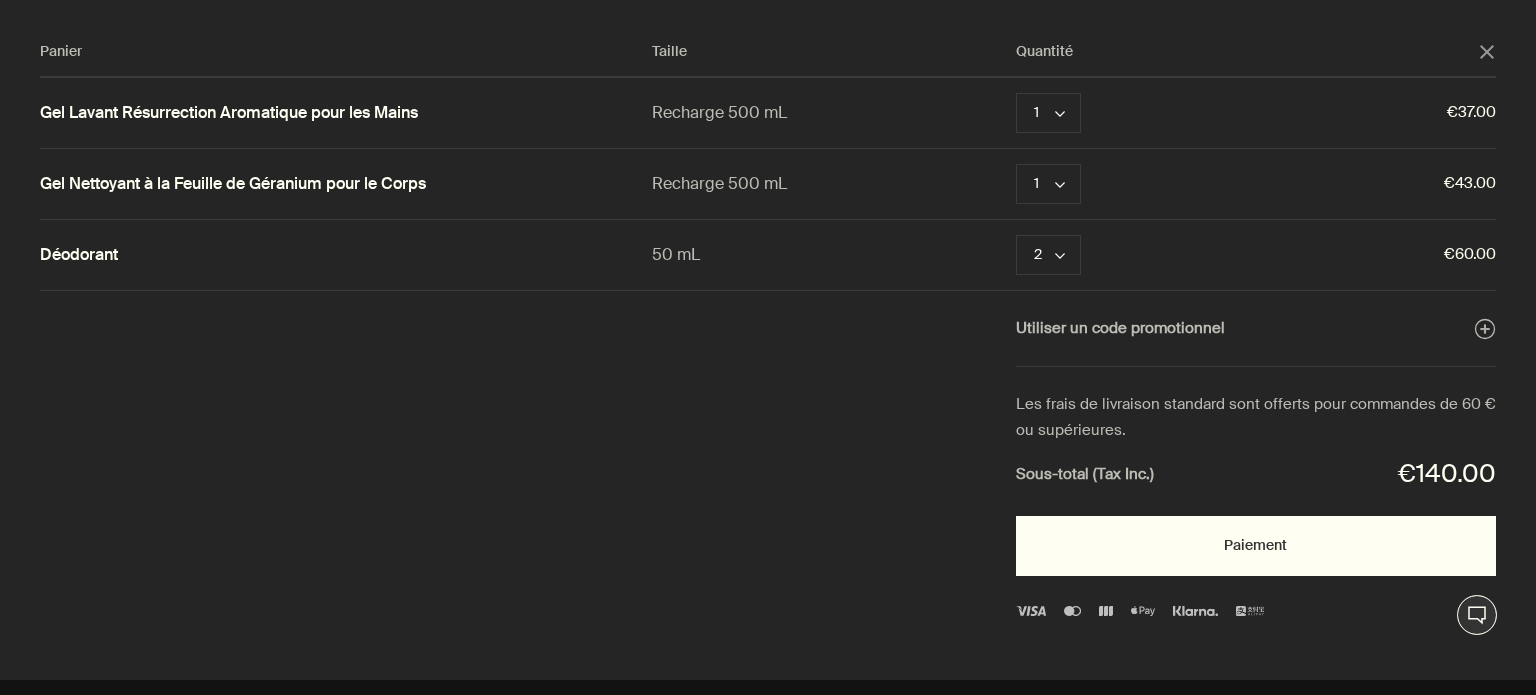 click on "Paiement" at bounding box center [1256, 546] 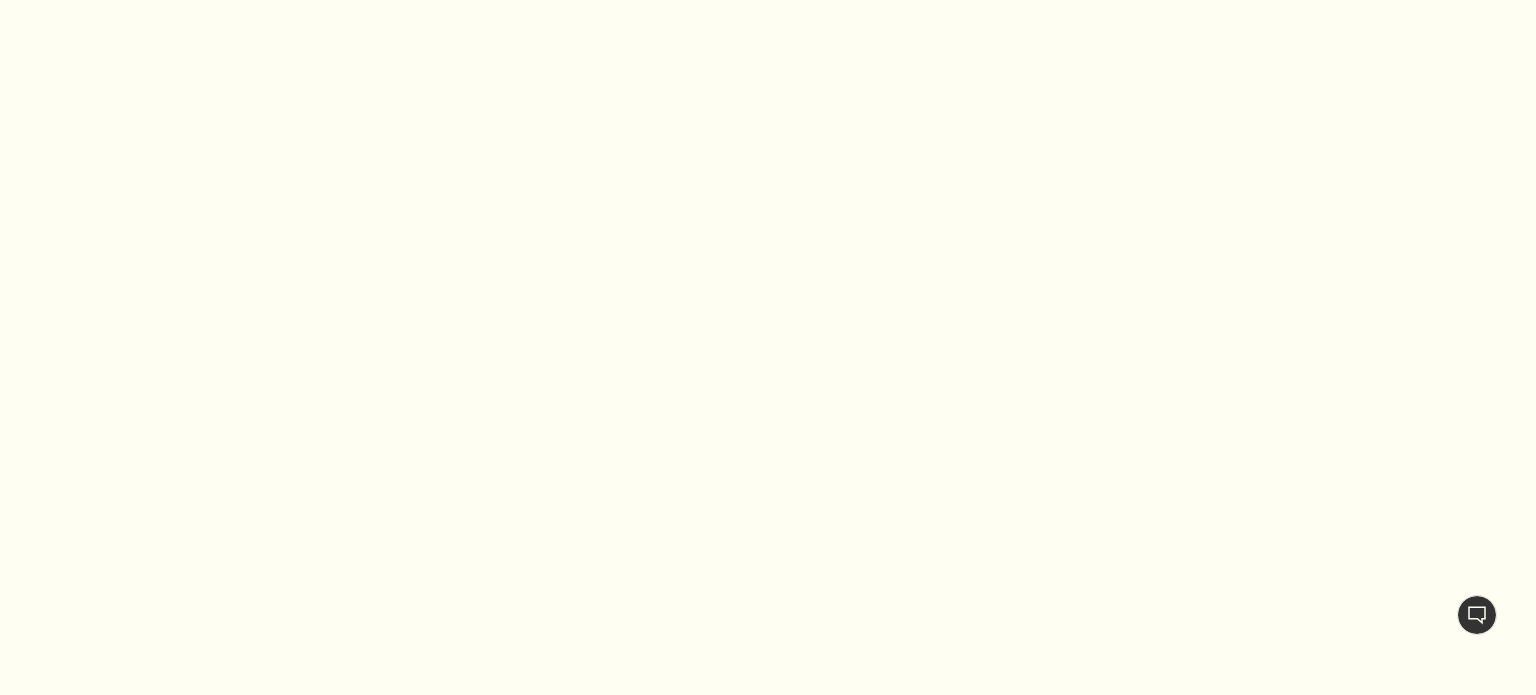 scroll, scrollTop: 0, scrollLeft: 0, axis: both 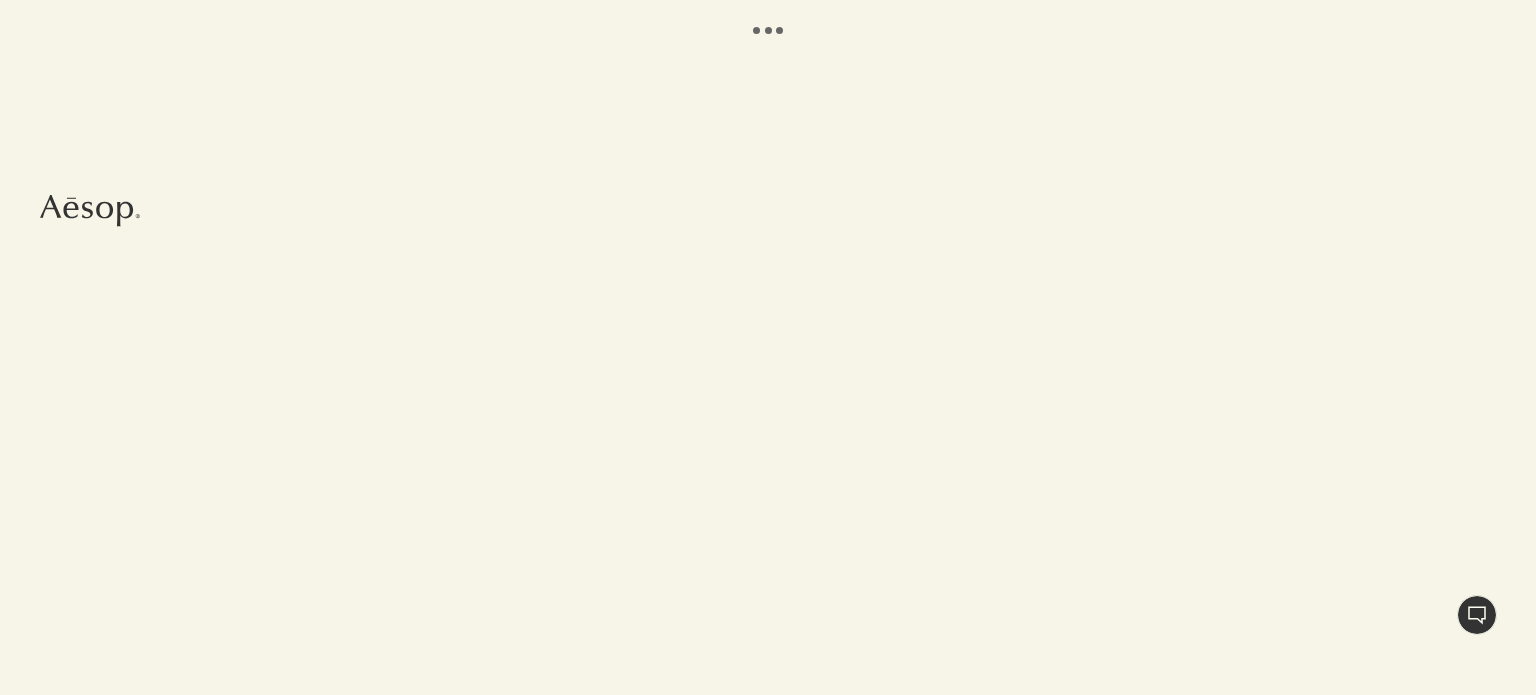 select on "FR" 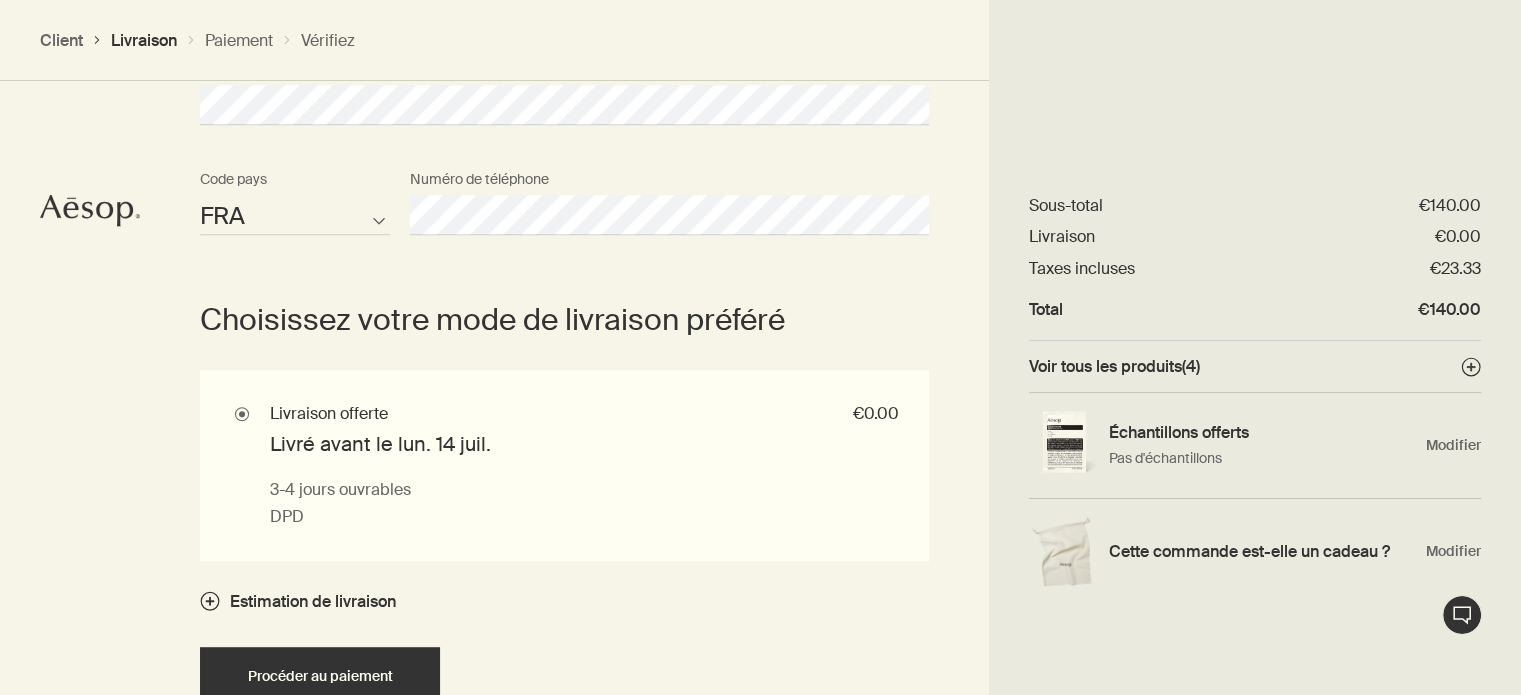 scroll, scrollTop: 1248, scrollLeft: 0, axis: vertical 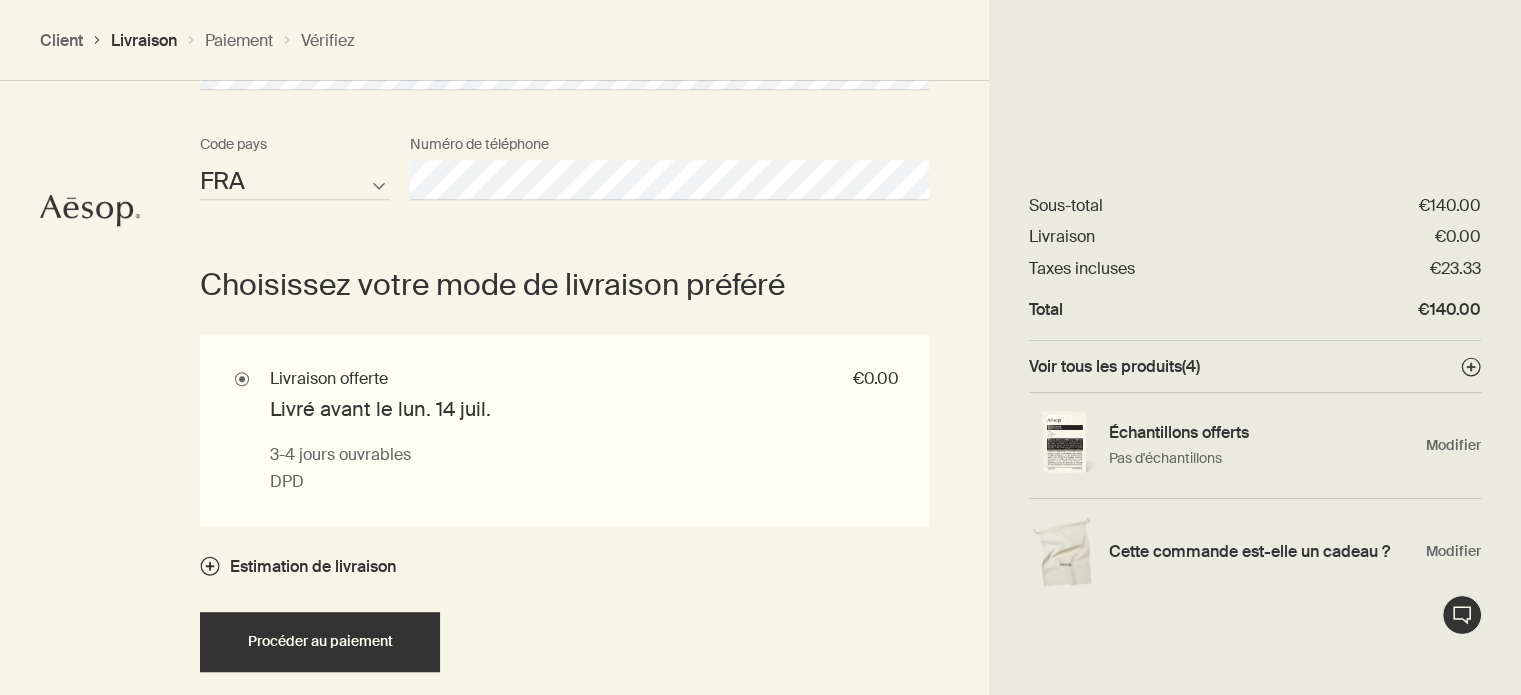 click on "Où voulez-vous envoyer votre commande? Titre Prénom Nom de famille Andorra Belgique France Islande Irlande Luxembourg Monaco Netherlands Portugal Saint-Marin Espagne Pays non listé Pays Adresse Numéro d'appartement # Entreprise Ville Region Code postal AFG ALB DZA ASM AND AGO AIA ATA ATG ARG ARM ABW AUS AUT AZE BHS BHR BGD BRB BLR BEL BLZ BEN BMU BTN BOL BIH BWA BRA IOT VGB BRN BGR BFA BDI KHM CMR CAN CPV CYM CAF TCD CHL CHN CXR CCK COL COM COK CRI HRV CUB CUW CYP CZE COD DNK DJI DMA DOM TLS ECU EGY SLV GNQ ERI EST ETH FLK FRO FJI FIN FRA PYF GAB GMB GEO DEU GHA GIB GRC GRL GRD GUM GTM GGY GIN GNB GUY HTI HND HKG HUN ISL IND IDN IRN IRQ IRL IMN ISR ITA CIV JAM JPN JEY JOR KAZ KEN KIR XKX KWT KGZ LAO LVA LBN LSO LBR LBY LIE LTU LUX MAC MKD MDG MWI MYS MDV MLI MLT MHL MRT MUS MYT MEX FSM MDA MCO MNG MNE MSR MAR MOZ MMR NAM NRU NPL NLD ANT NCL NZL NIC NER NGA NIU PRK MNP NOR OMN PAK PLW PSE PAN PNG PRY PER PHL PCN POL PRT PRI QAT COG REU ROU RUS RWA BLM SHN KNA LCA MAF SPM VCT WSM SMR STP SAU SEN SRB SYC SLE" at bounding box center (760, 162) 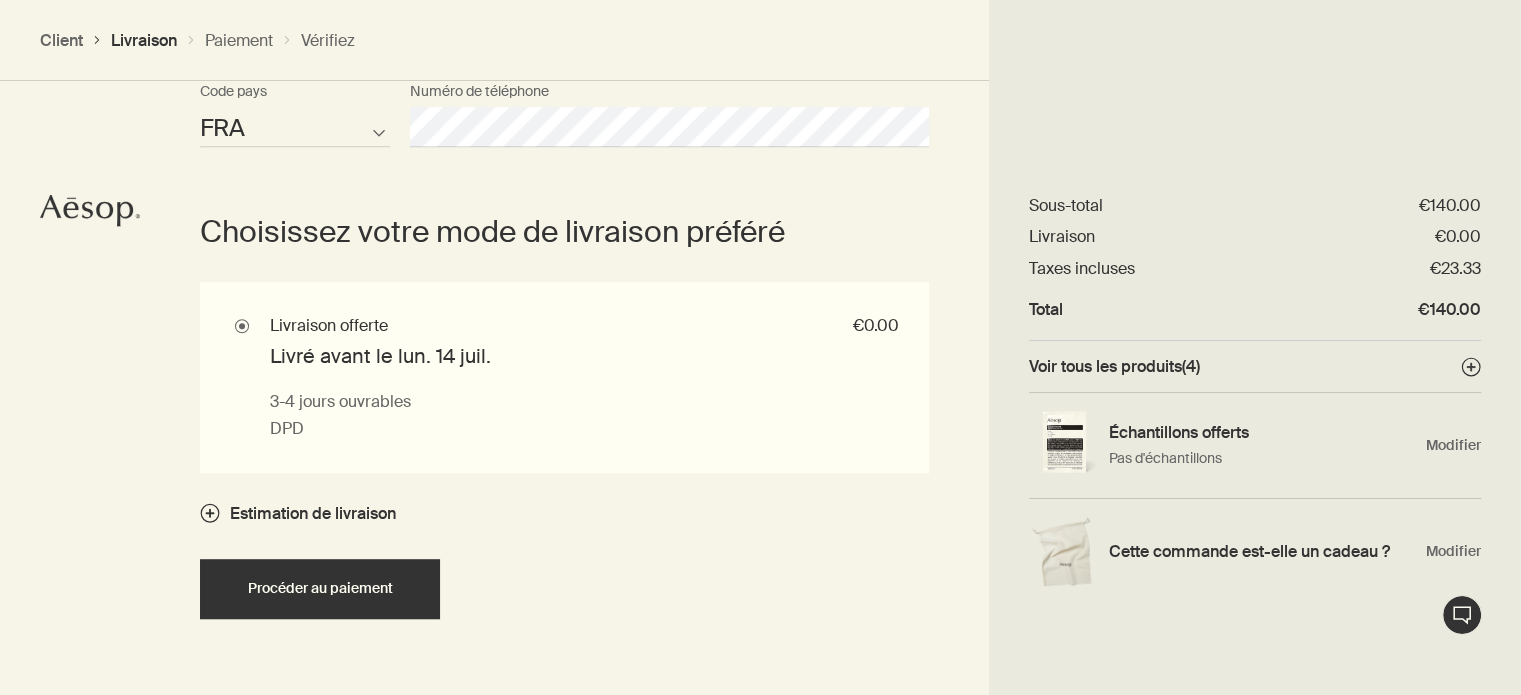 scroll, scrollTop: 1348, scrollLeft: 0, axis: vertical 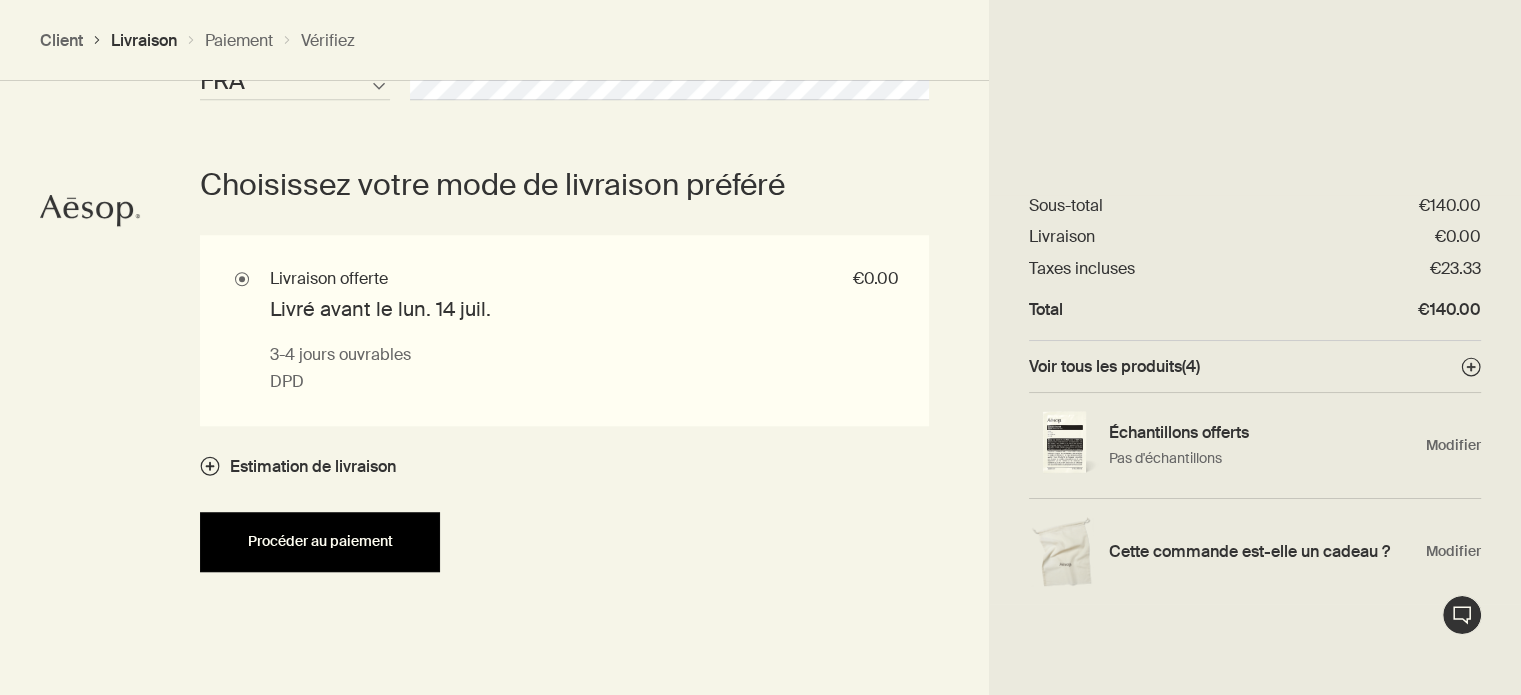 click on "Procéder au paiement" at bounding box center [320, 541] 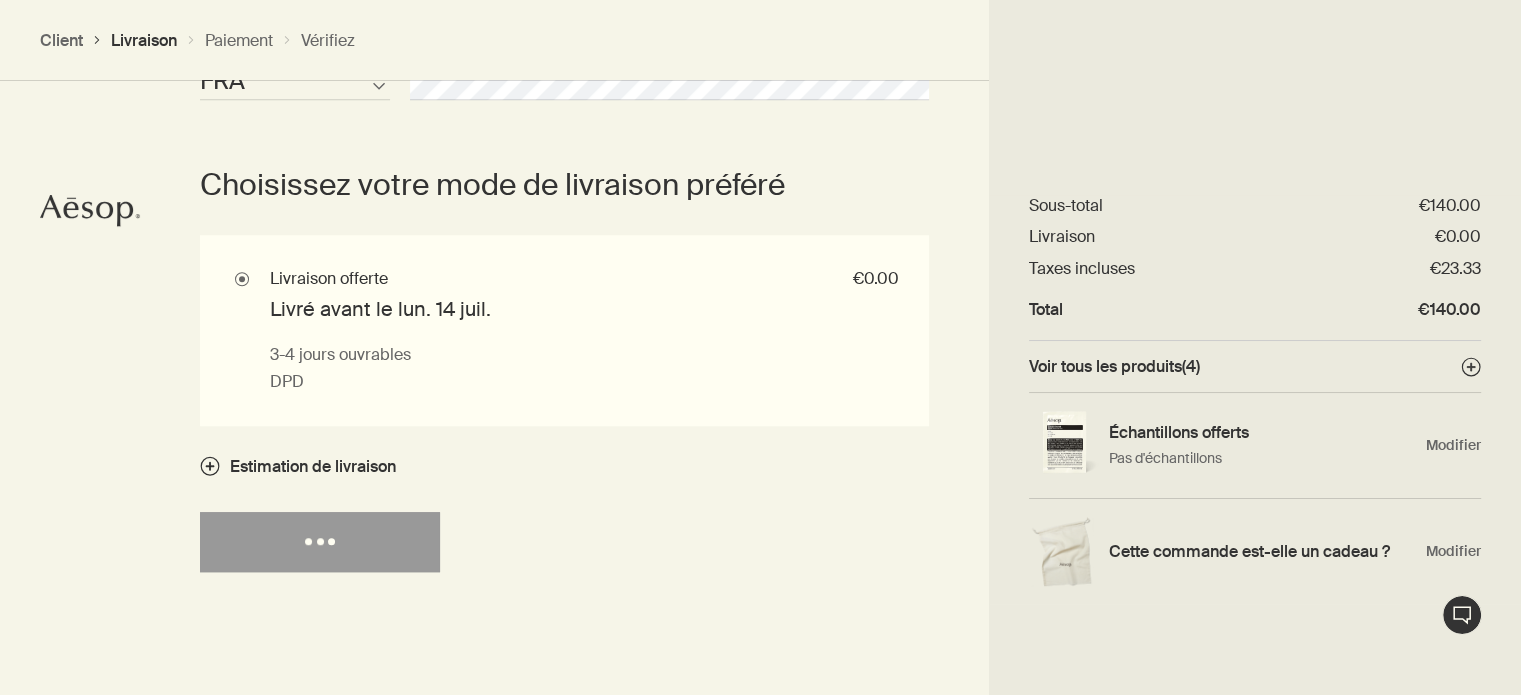 select on "FR" 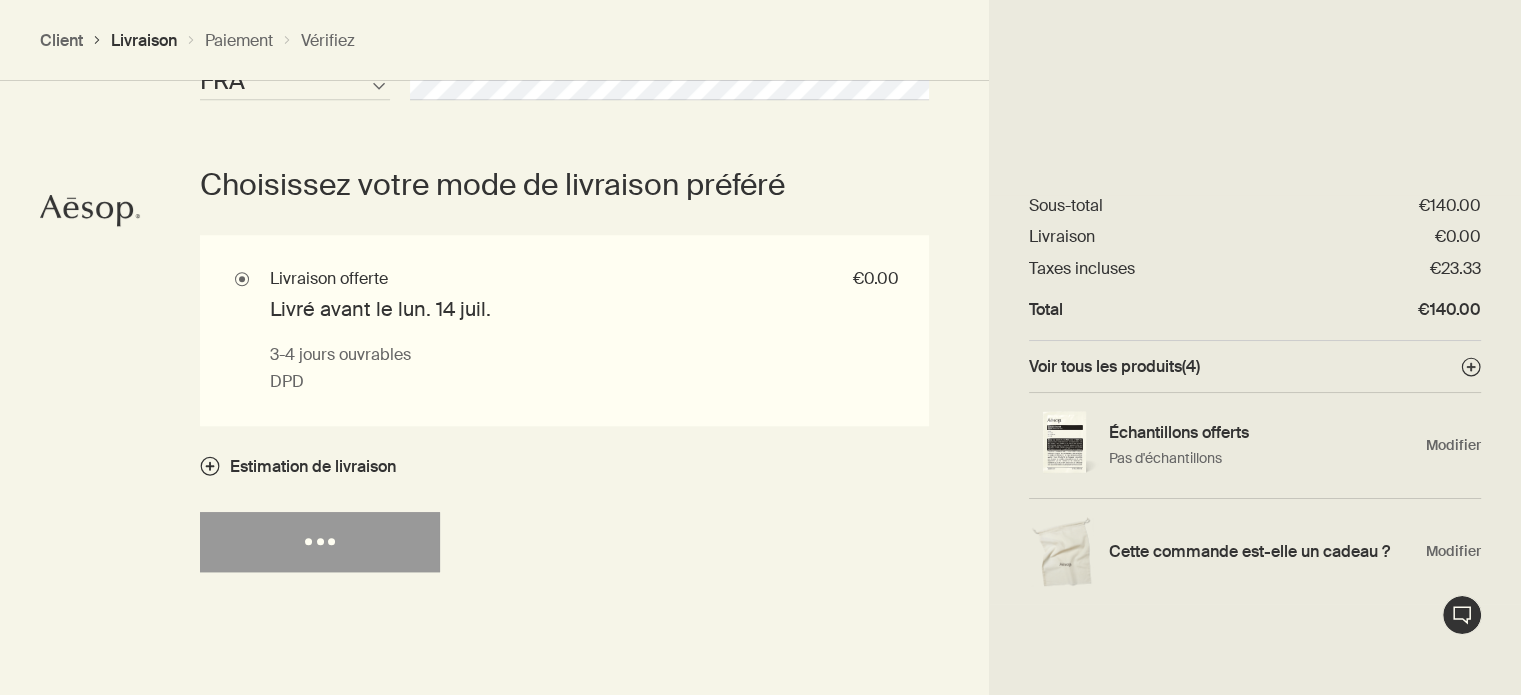 select on "FR" 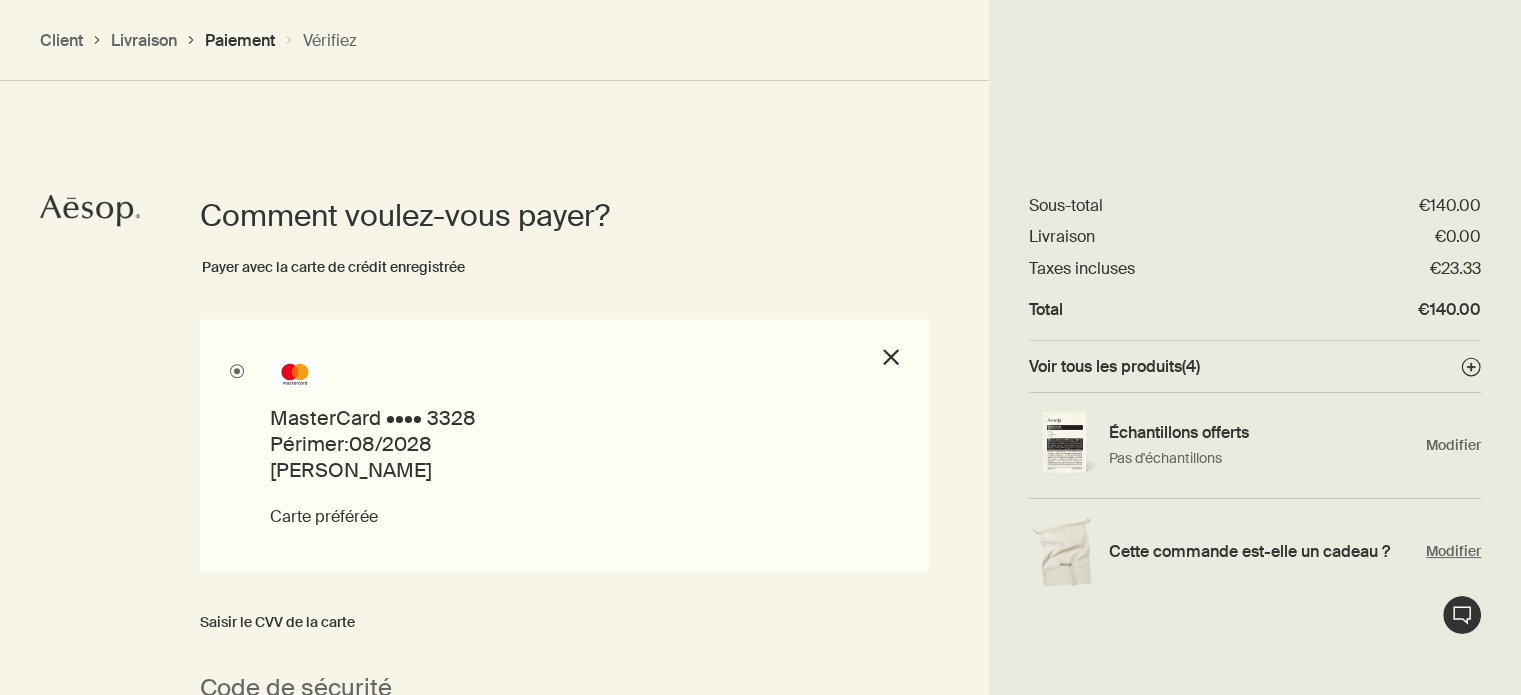 scroll, scrollTop: 1003, scrollLeft: 0, axis: vertical 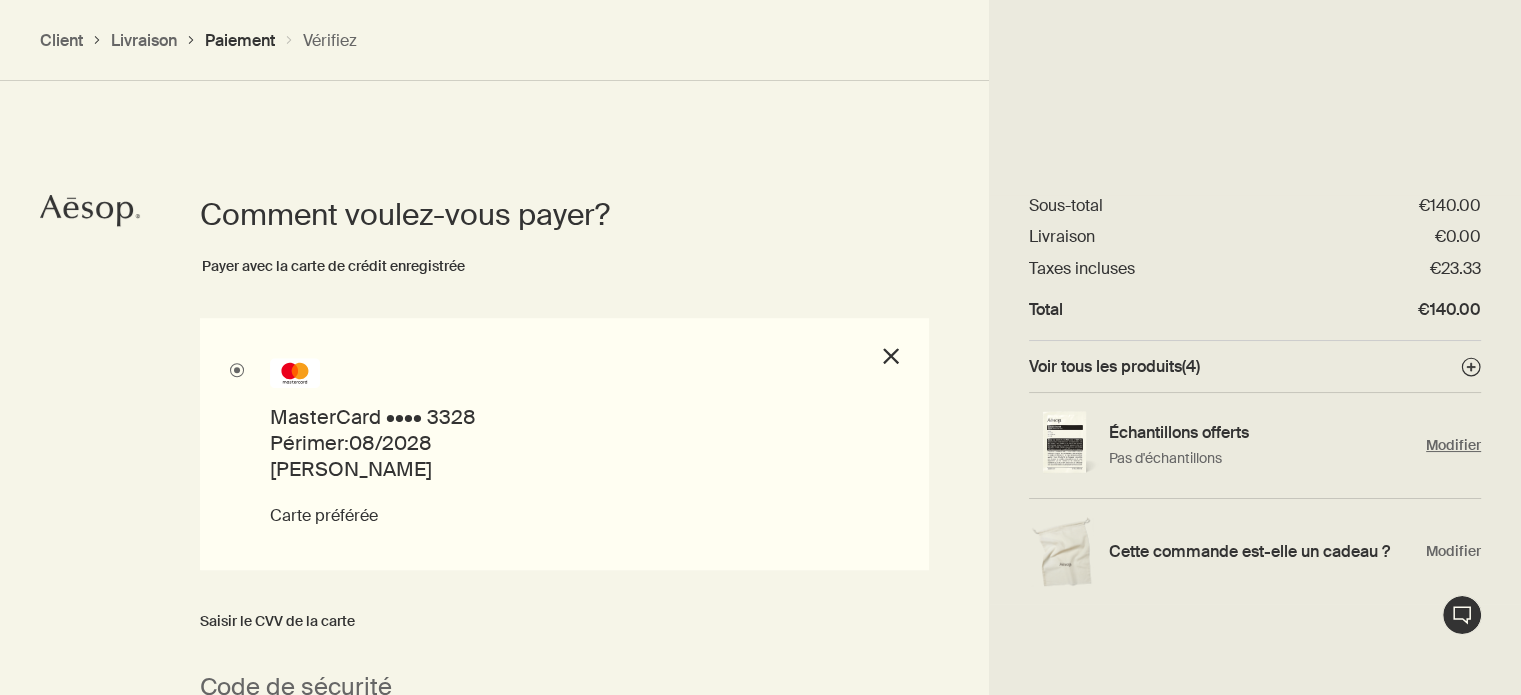 click on "Modifier" at bounding box center [1453, 445] 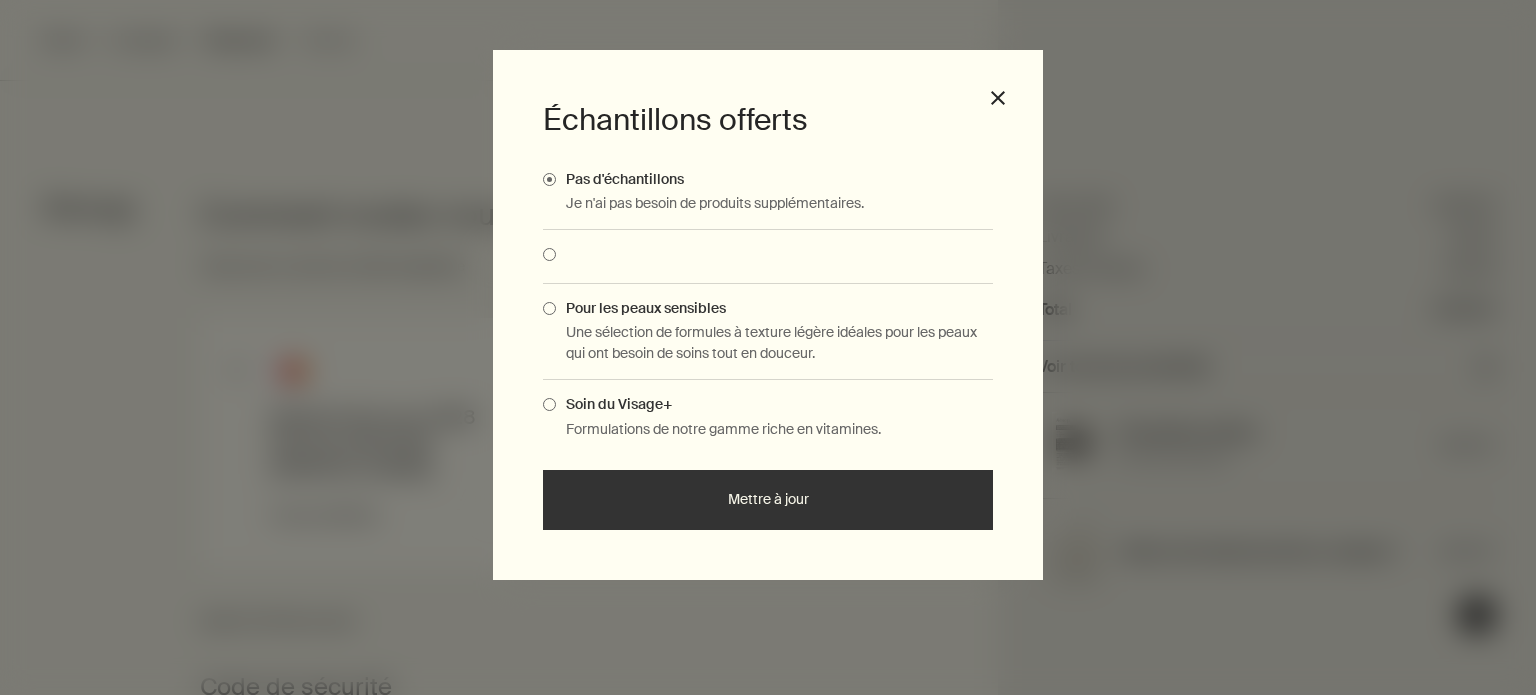 click on "Une sélection de formules à texture légère idéales pour les peaux qui ont besoin de soins tout en douceur." at bounding box center [779, 343] 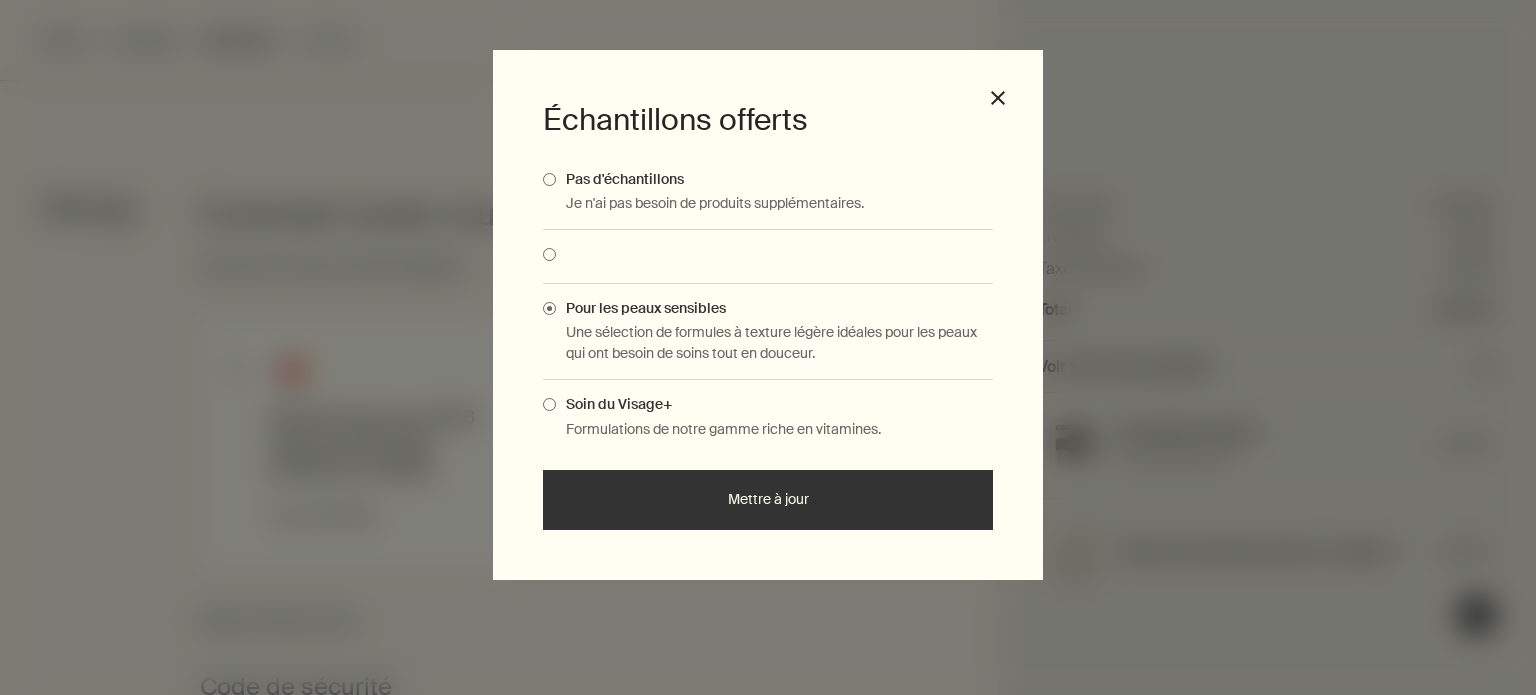 click on "Mettre à jour" at bounding box center (768, 500) 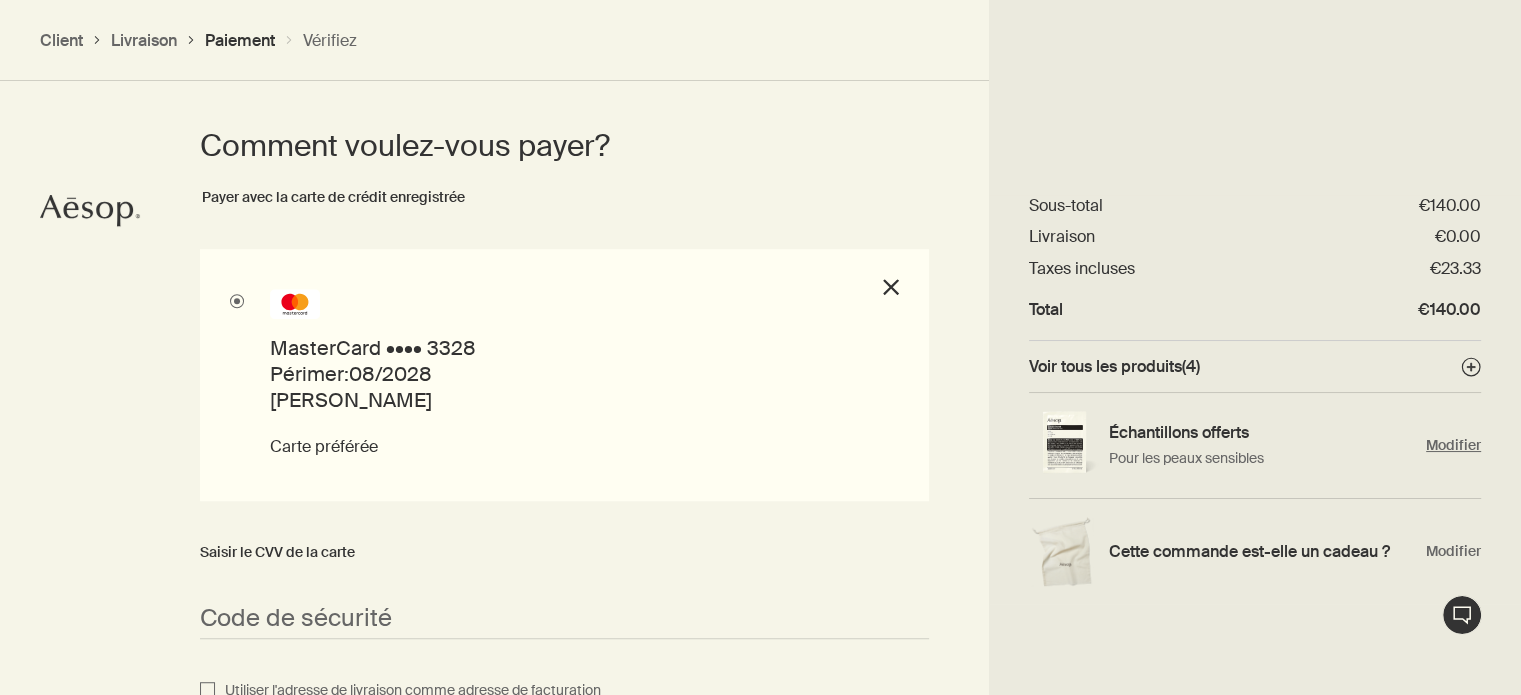 scroll, scrollTop: 1203, scrollLeft: 0, axis: vertical 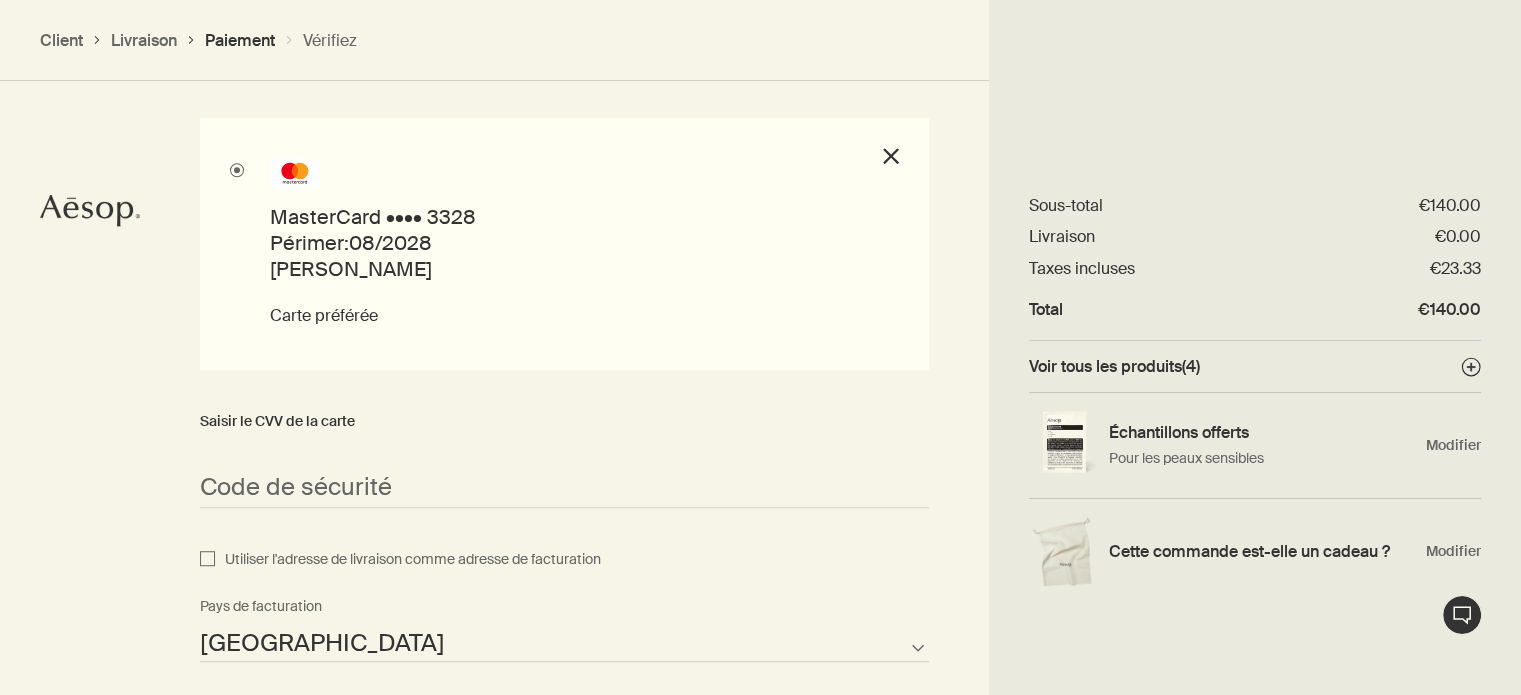 click on "<p>Your browser does not support iframes.</p>" at bounding box center [564, 488] 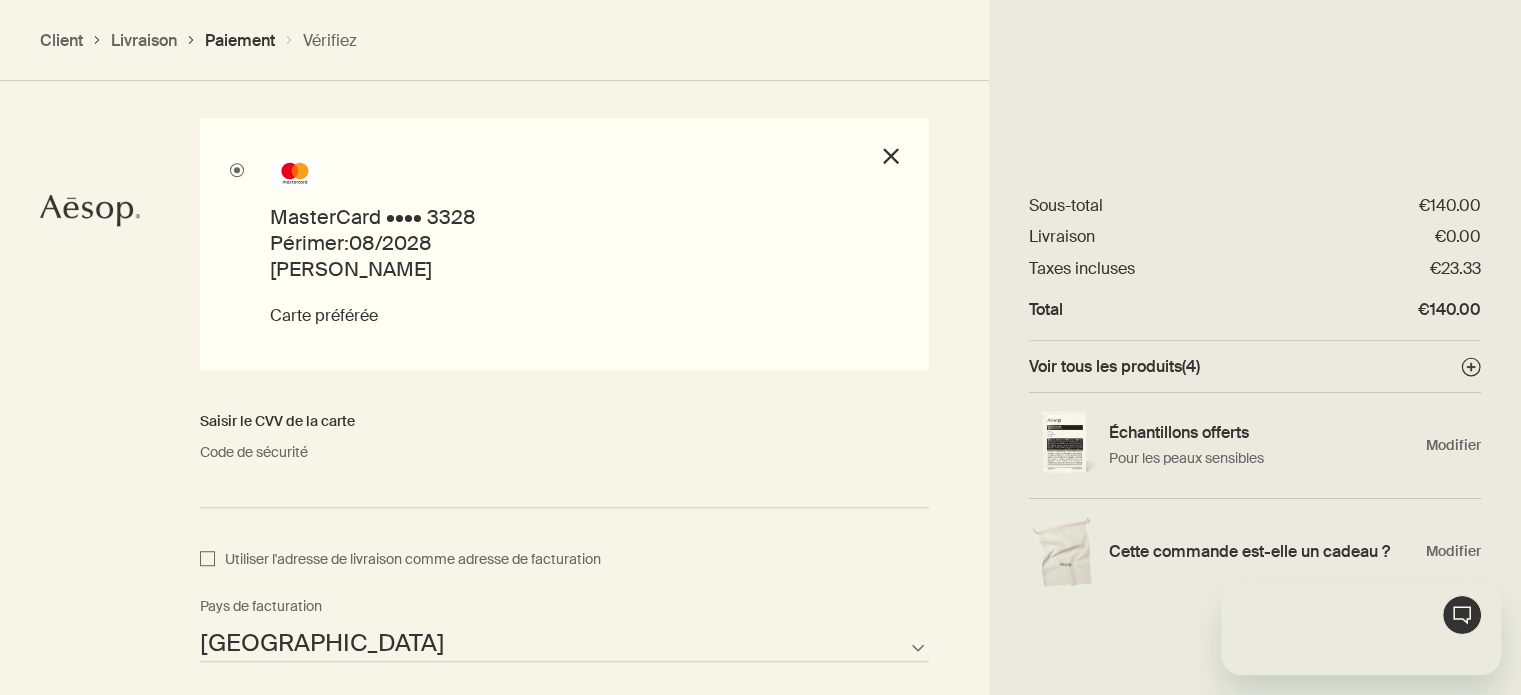 scroll, scrollTop: 0, scrollLeft: 0, axis: both 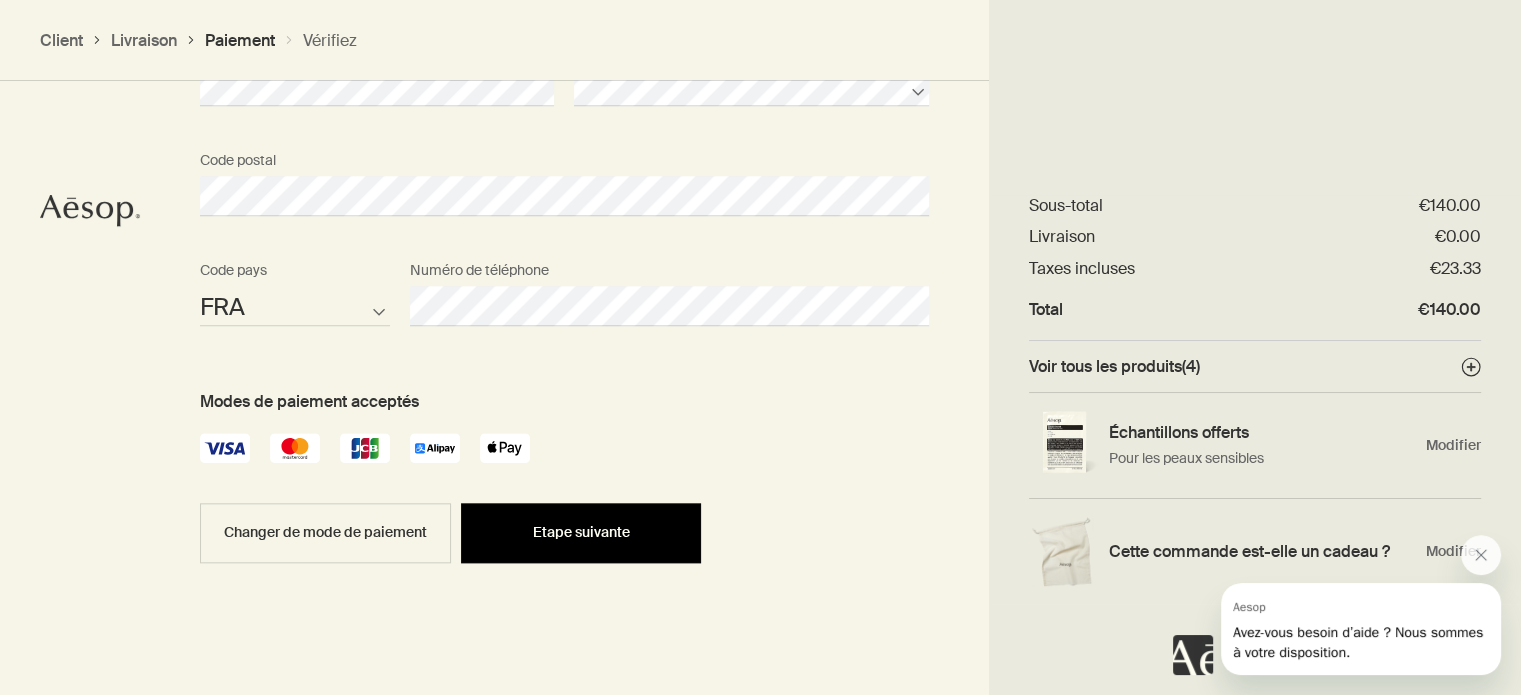 click on "Etape suivante" at bounding box center (581, 533) 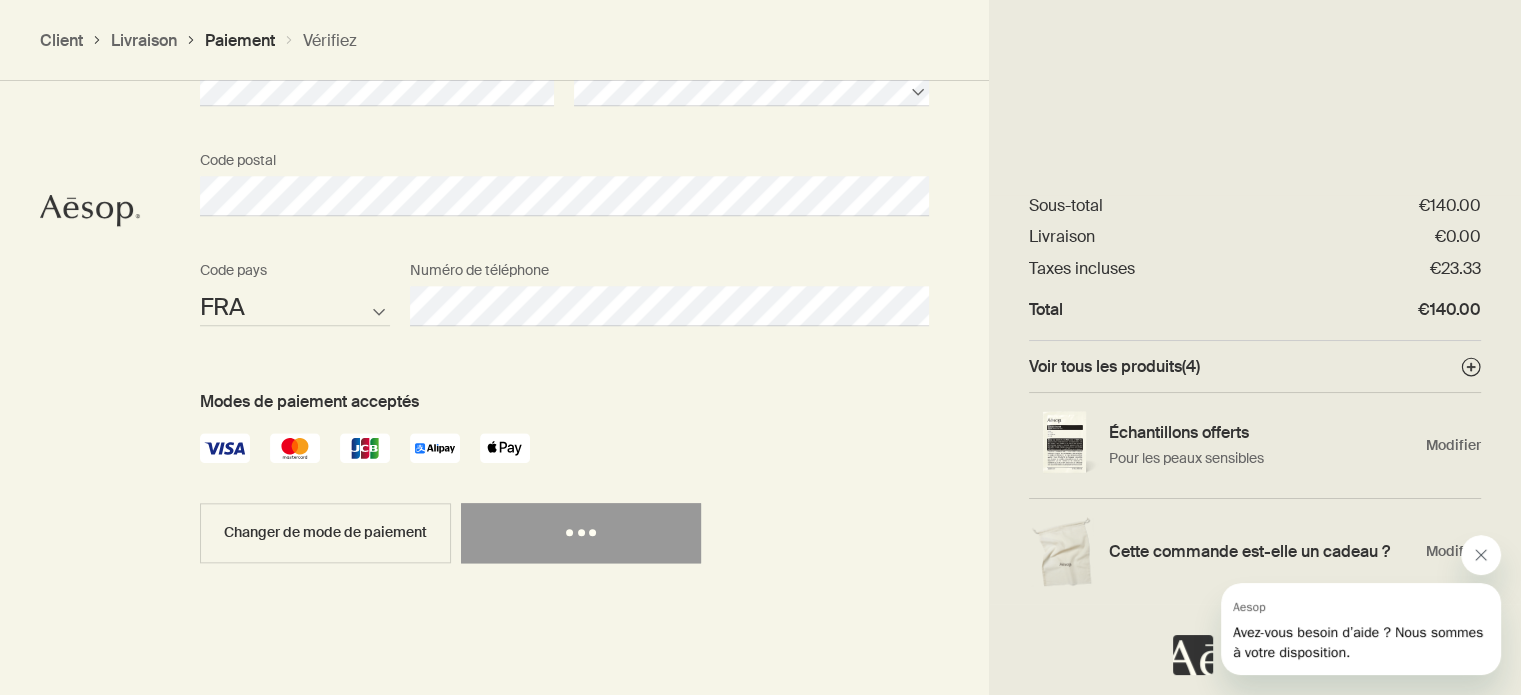 click at bounding box center [1481, 555] 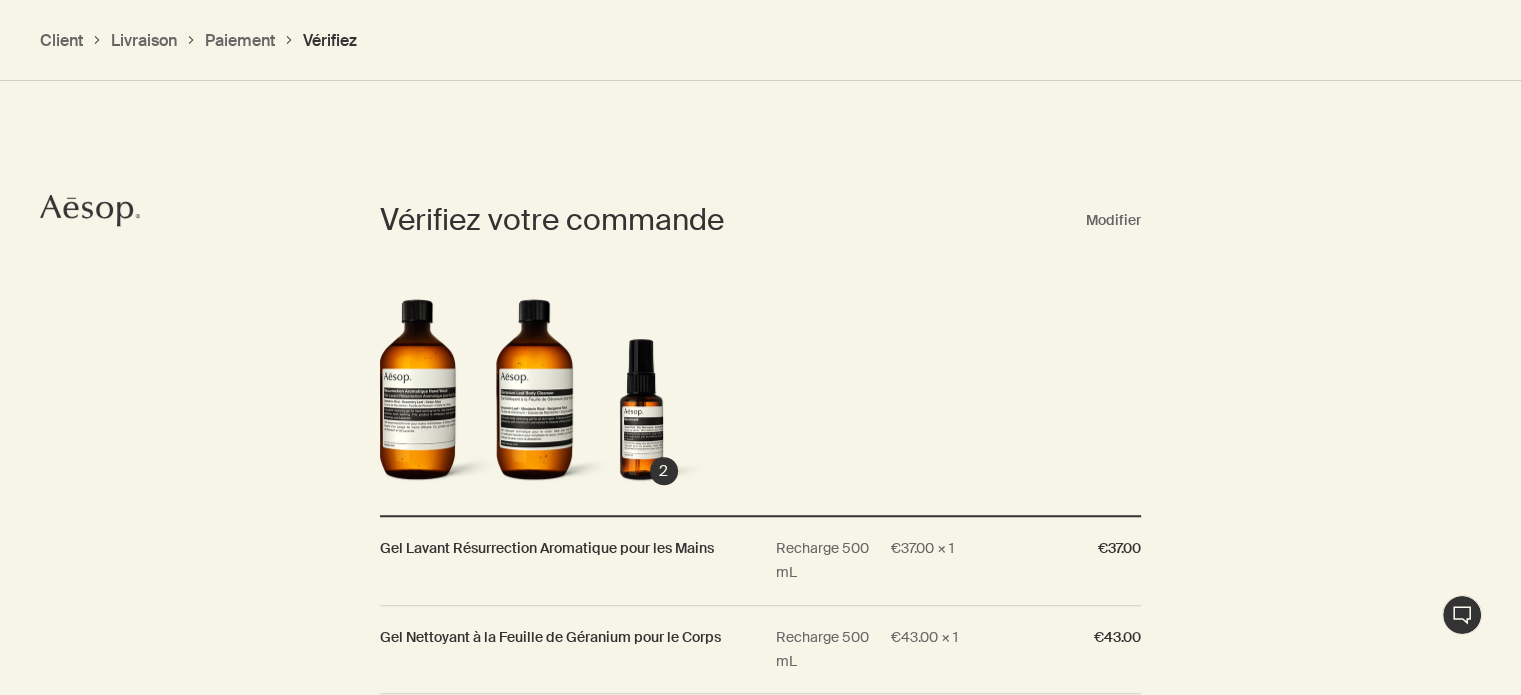 scroll, scrollTop: 1379, scrollLeft: 0, axis: vertical 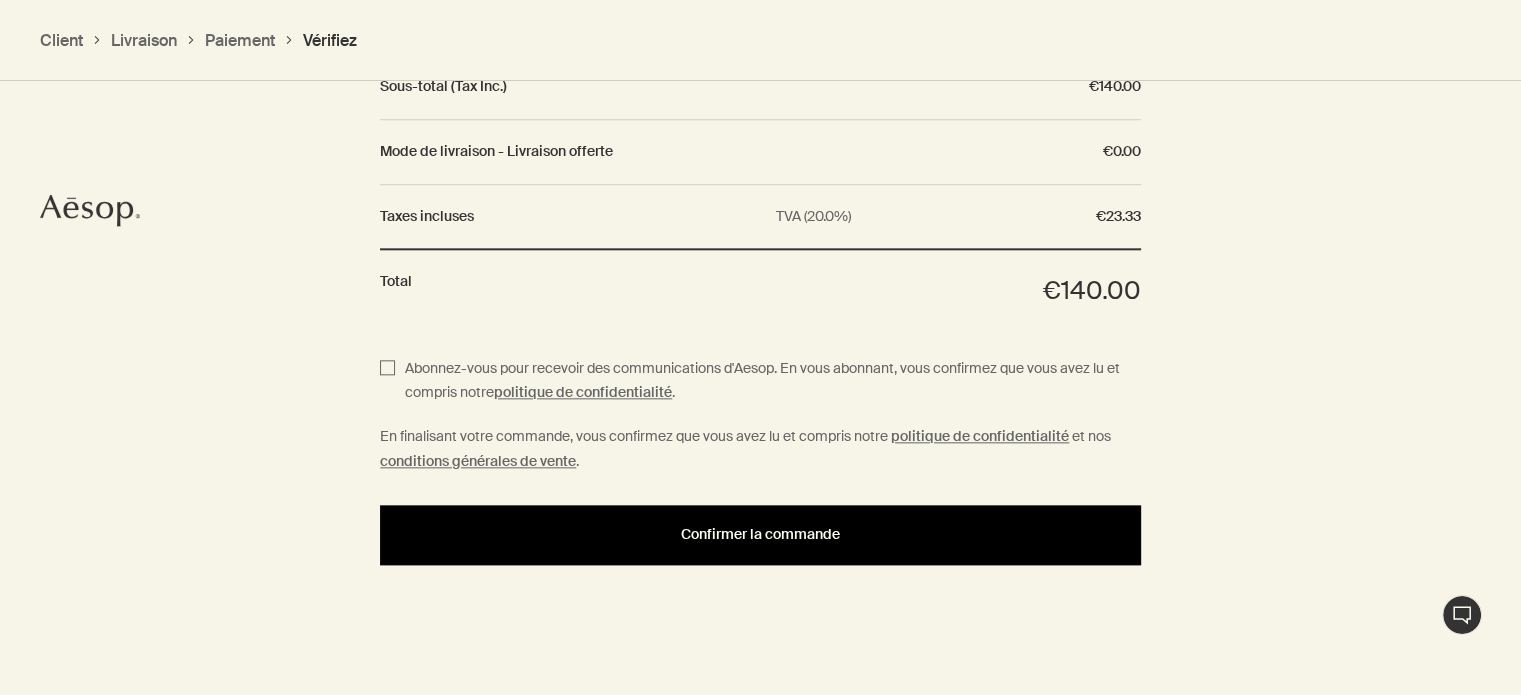 click on "Confirmer la commande" at bounding box center (760, 535) 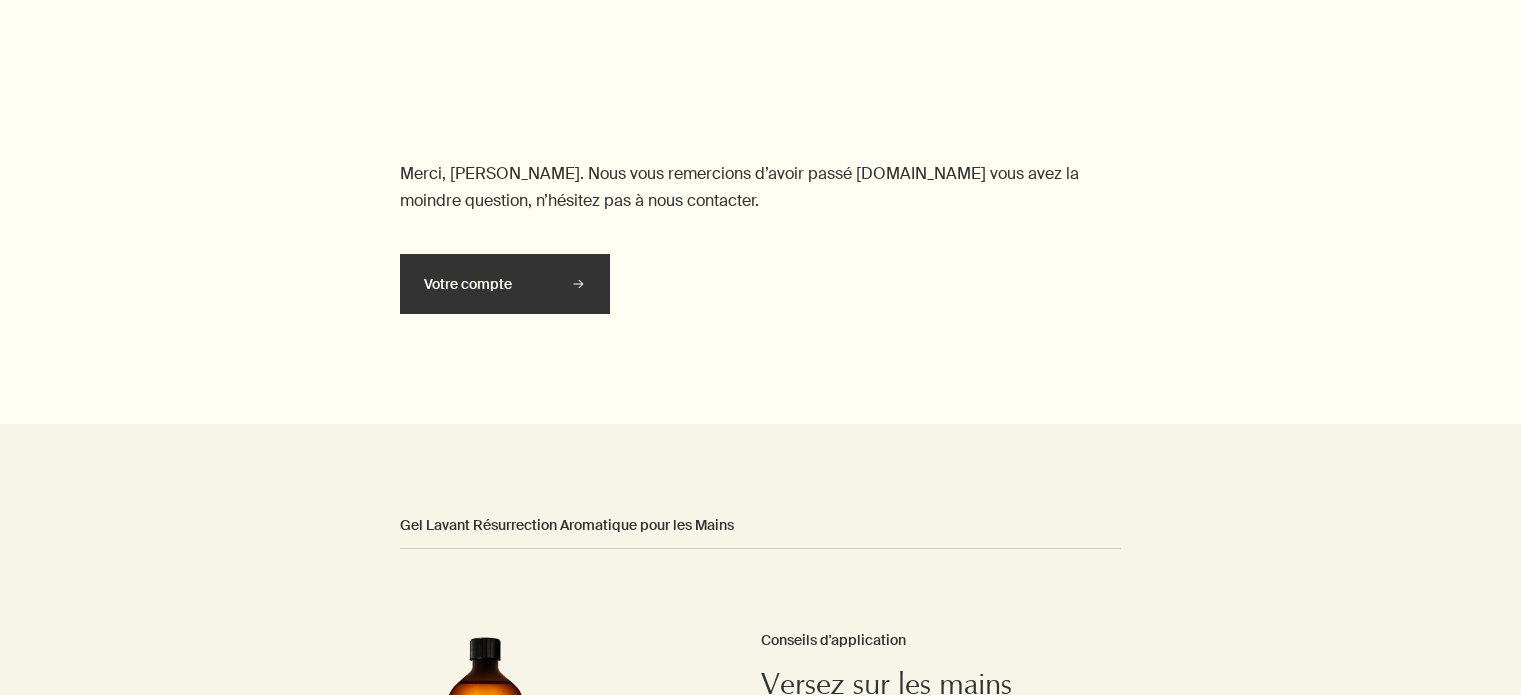 scroll, scrollTop: 0, scrollLeft: 0, axis: both 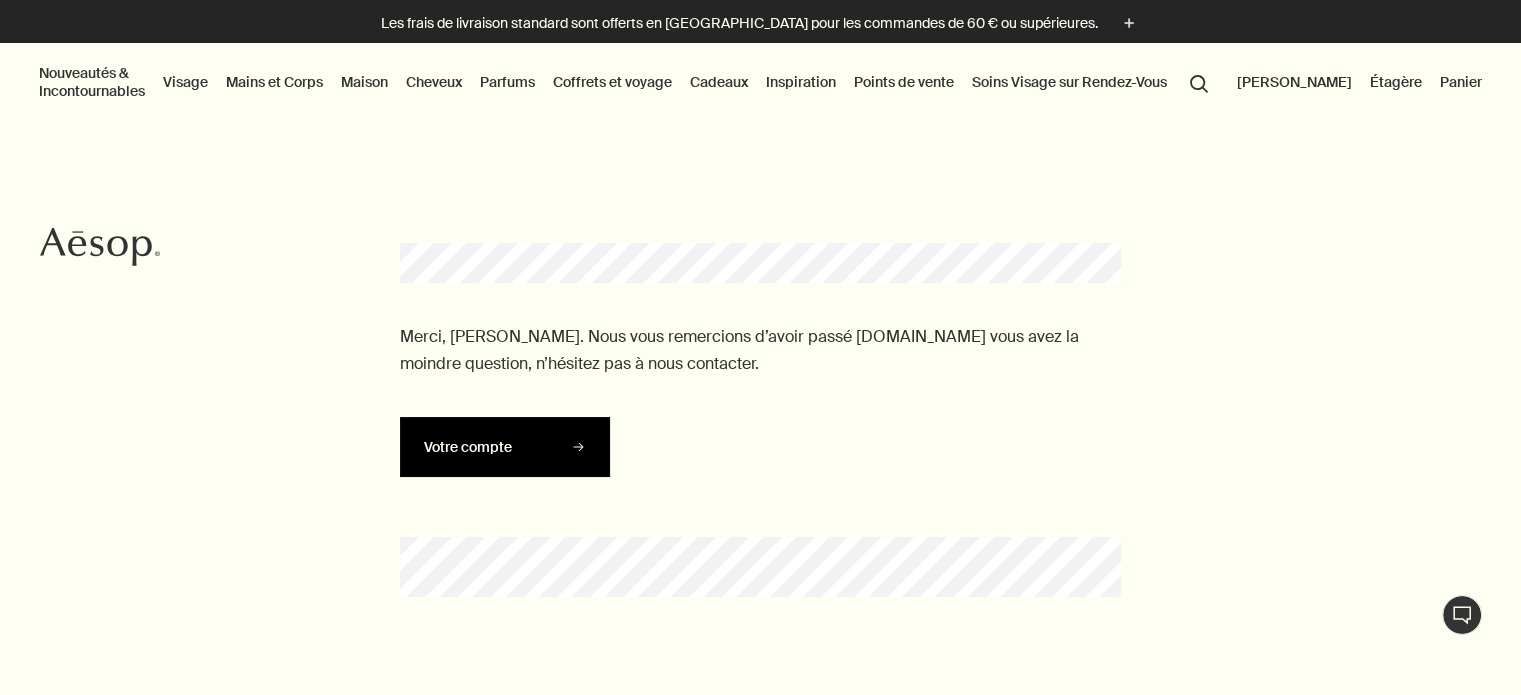 click on "Votre compte" at bounding box center (505, 447) 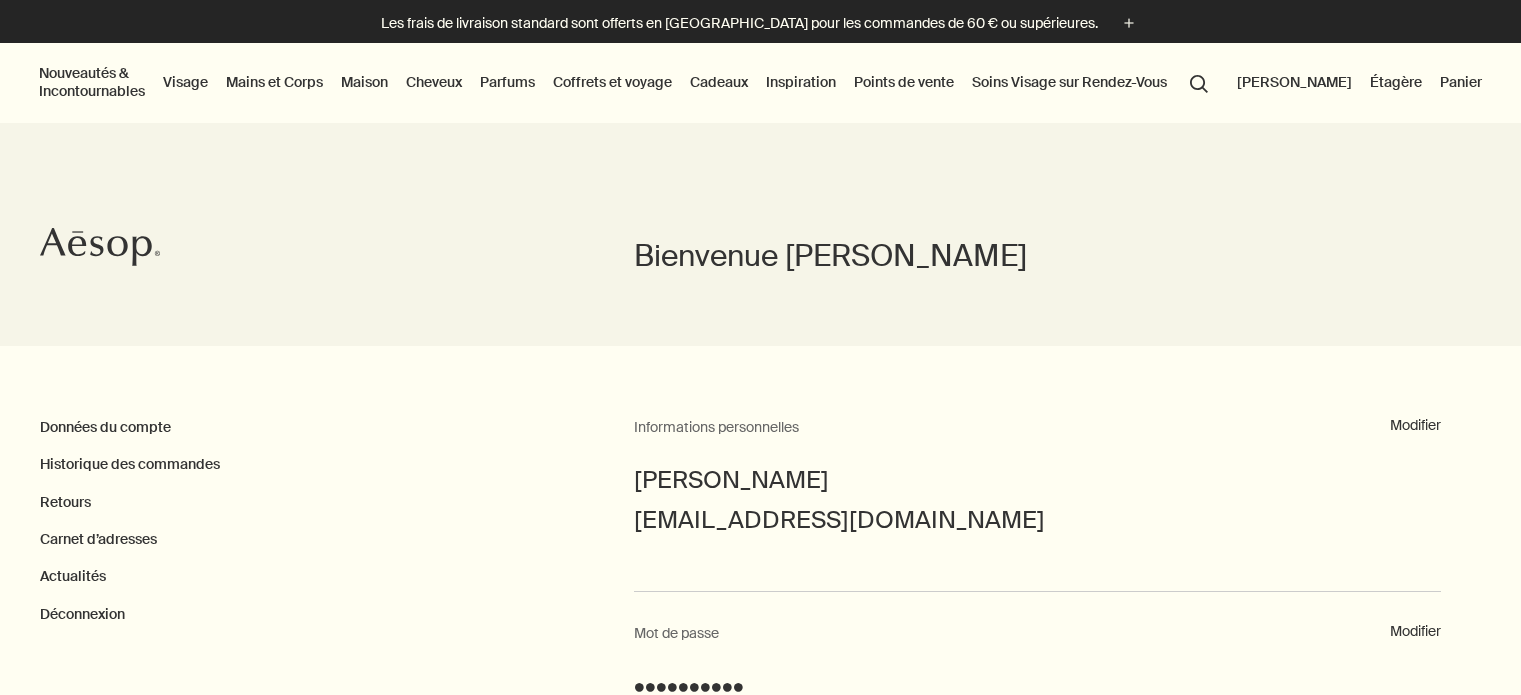 scroll, scrollTop: 0, scrollLeft: 0, axis: both 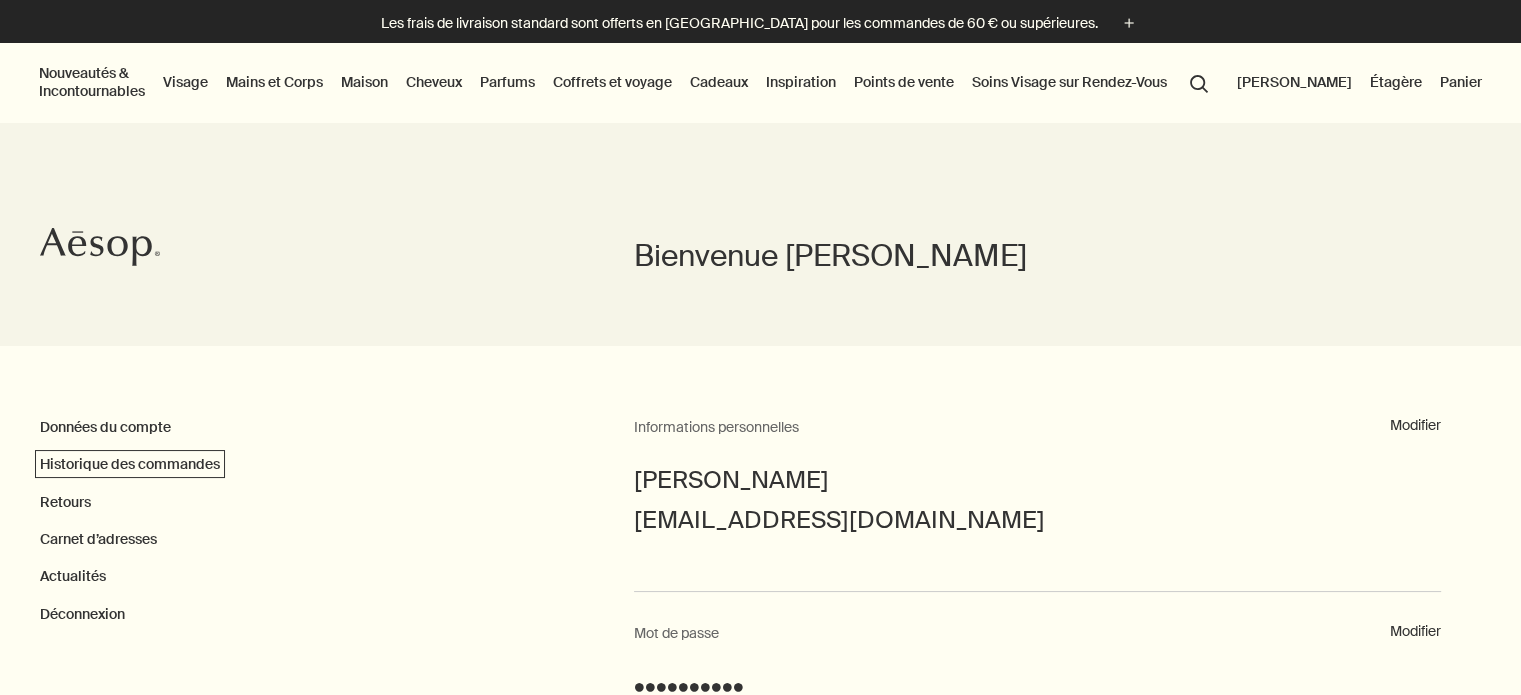 click on "Historique des commandes" at bounding box center [130, 464] 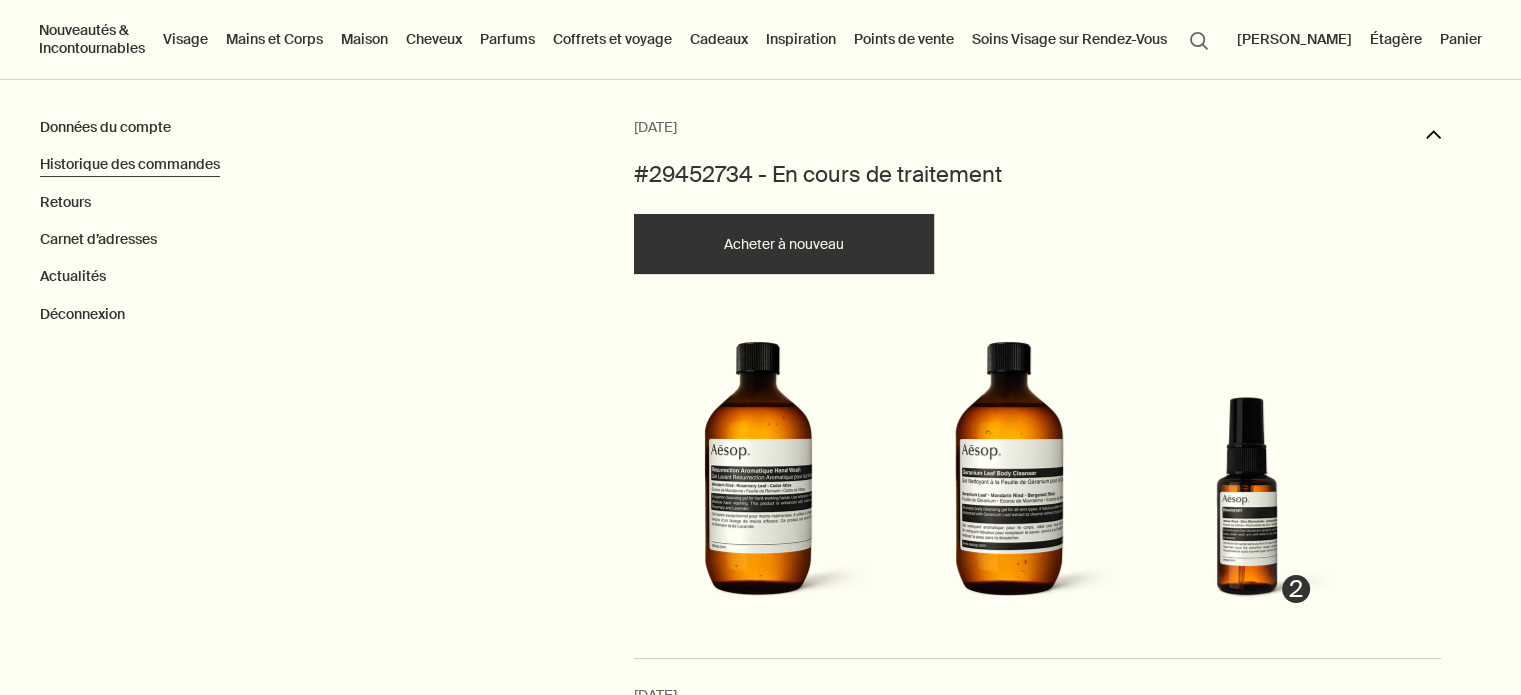 scroll, scrollTop: 200, scrollLeft: 0, axis: vertical 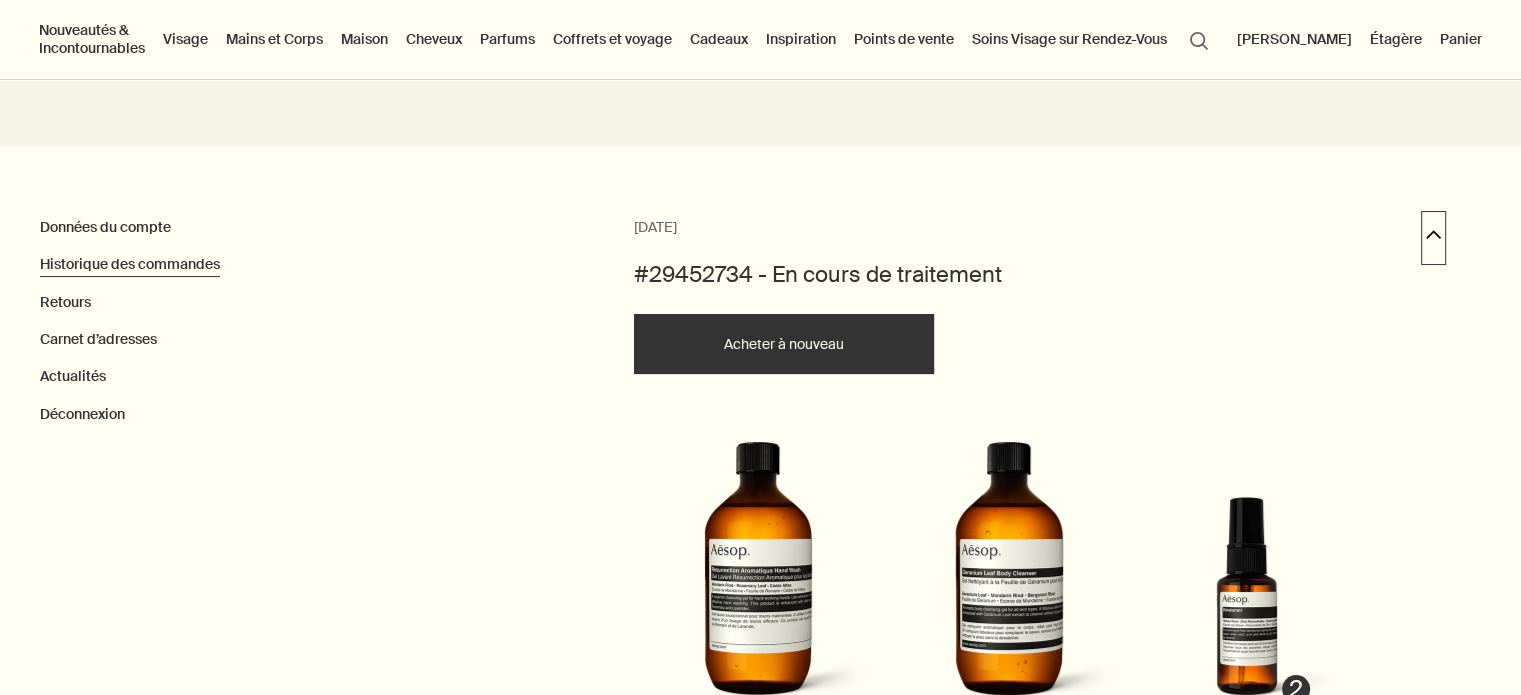 click on "downArrow" at bounding box center [1433, 238] 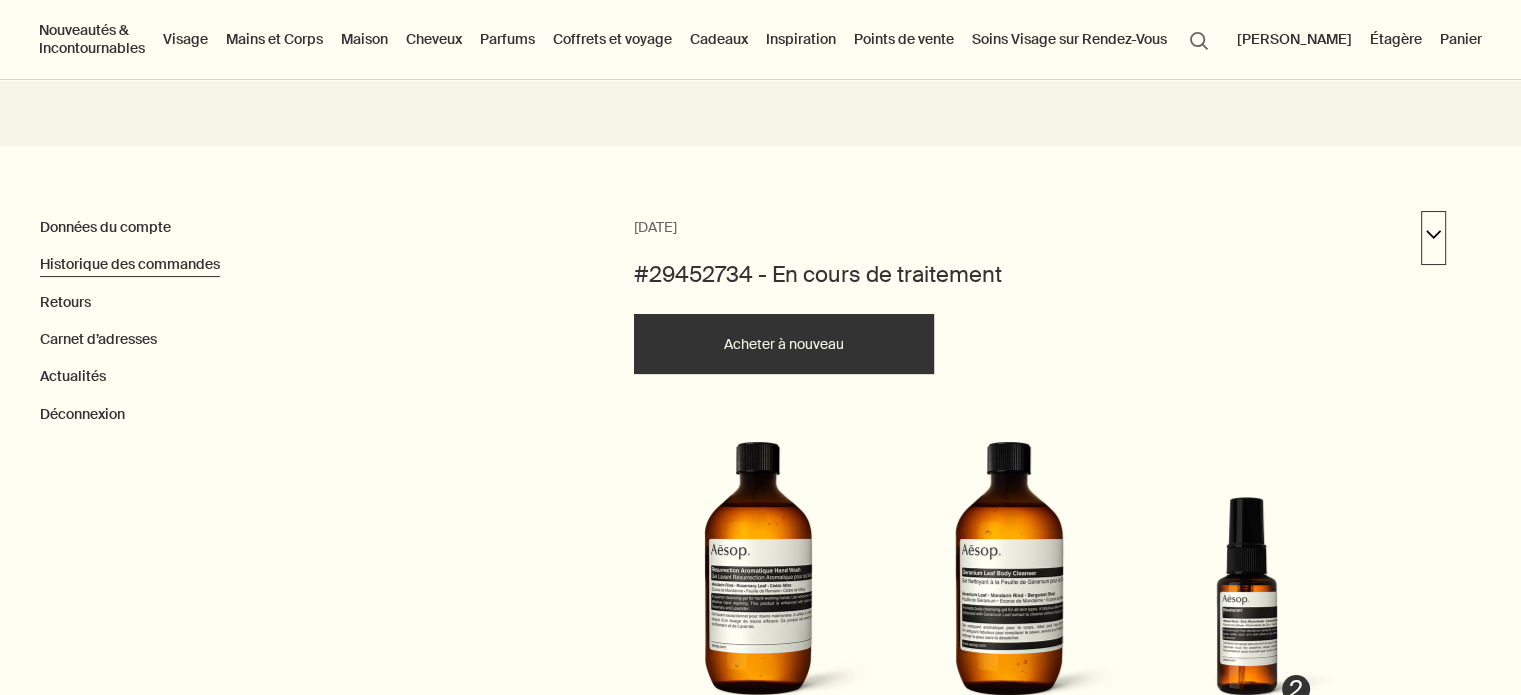 click on "downArrow" at bounding box center (1433, 238) 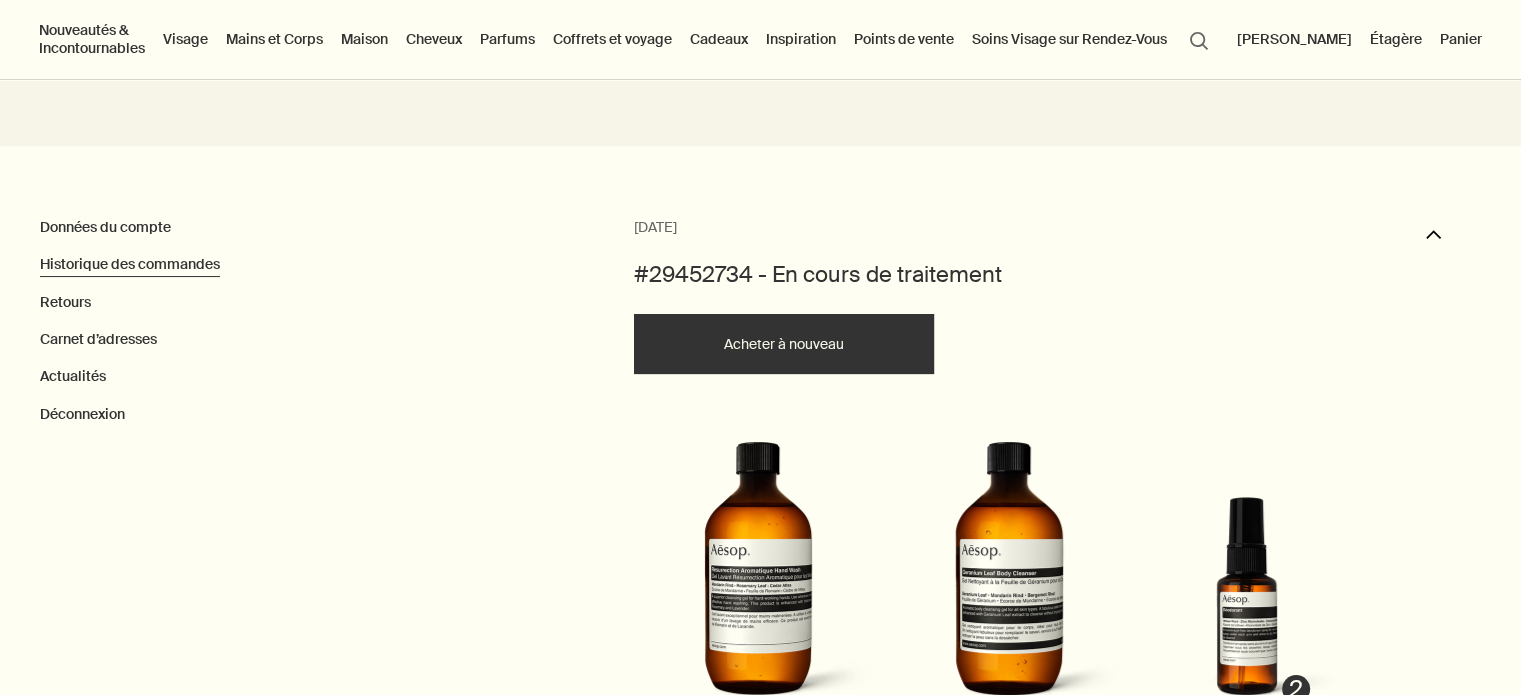 click on "#29452734 - En cours de traitement" at bounding box center [818, 275] 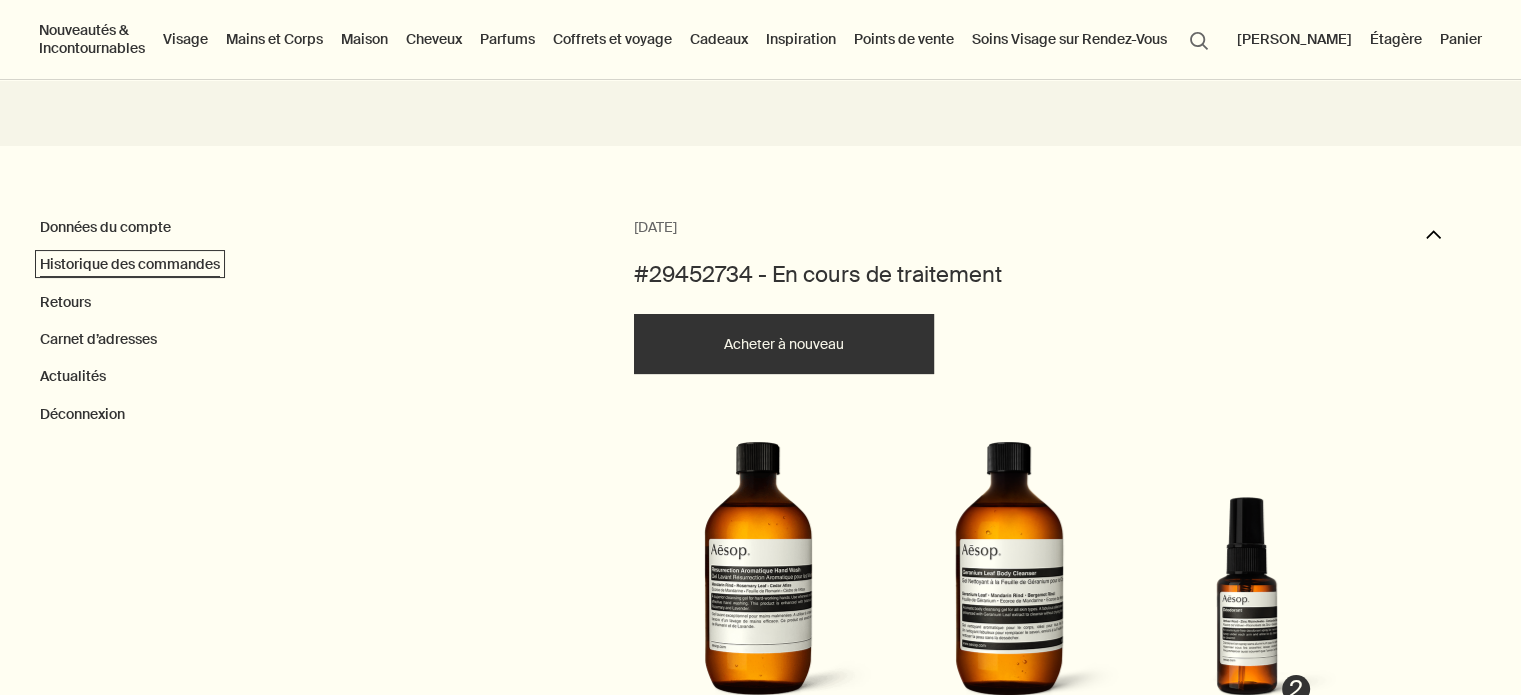 click on "Historique des commandes" at bounding box center [130, 264] 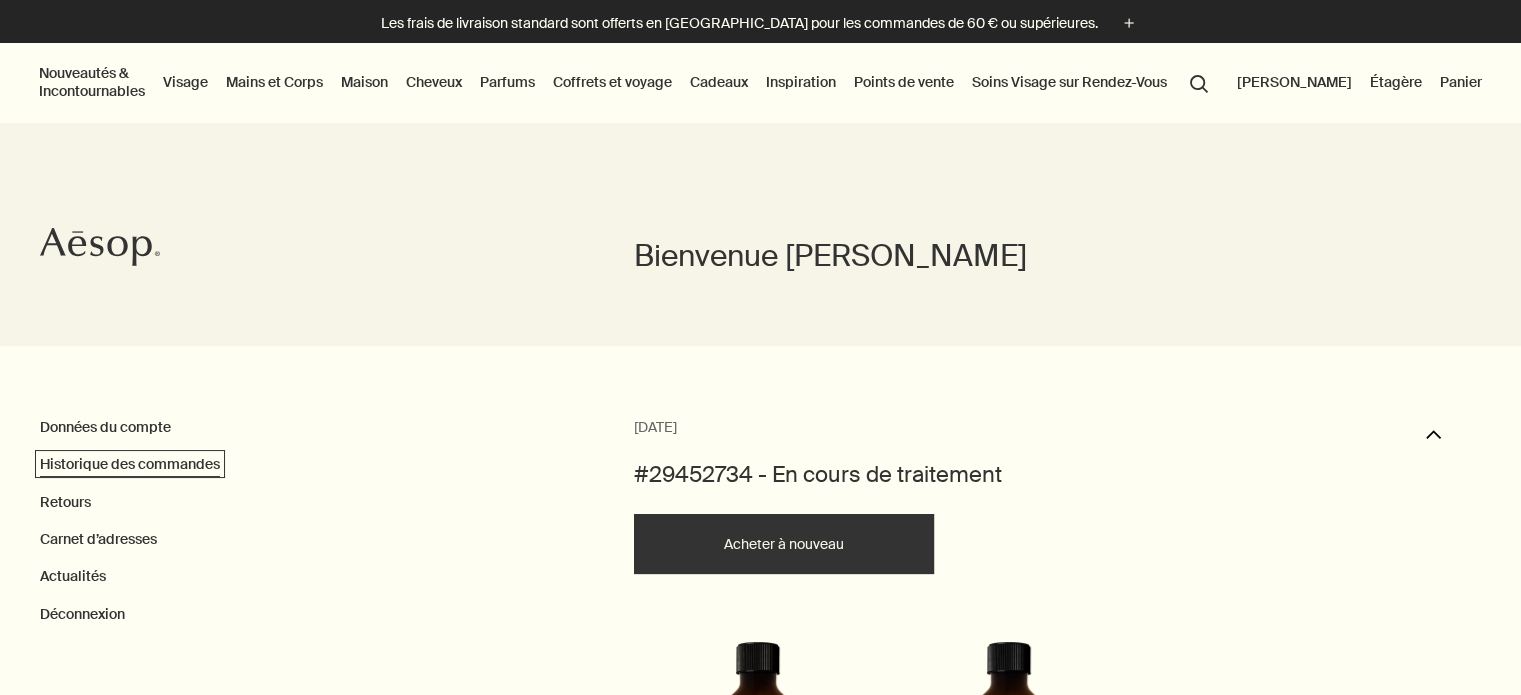scroll, scrollTop: 500, scrollLeft: 0, axis: vertical 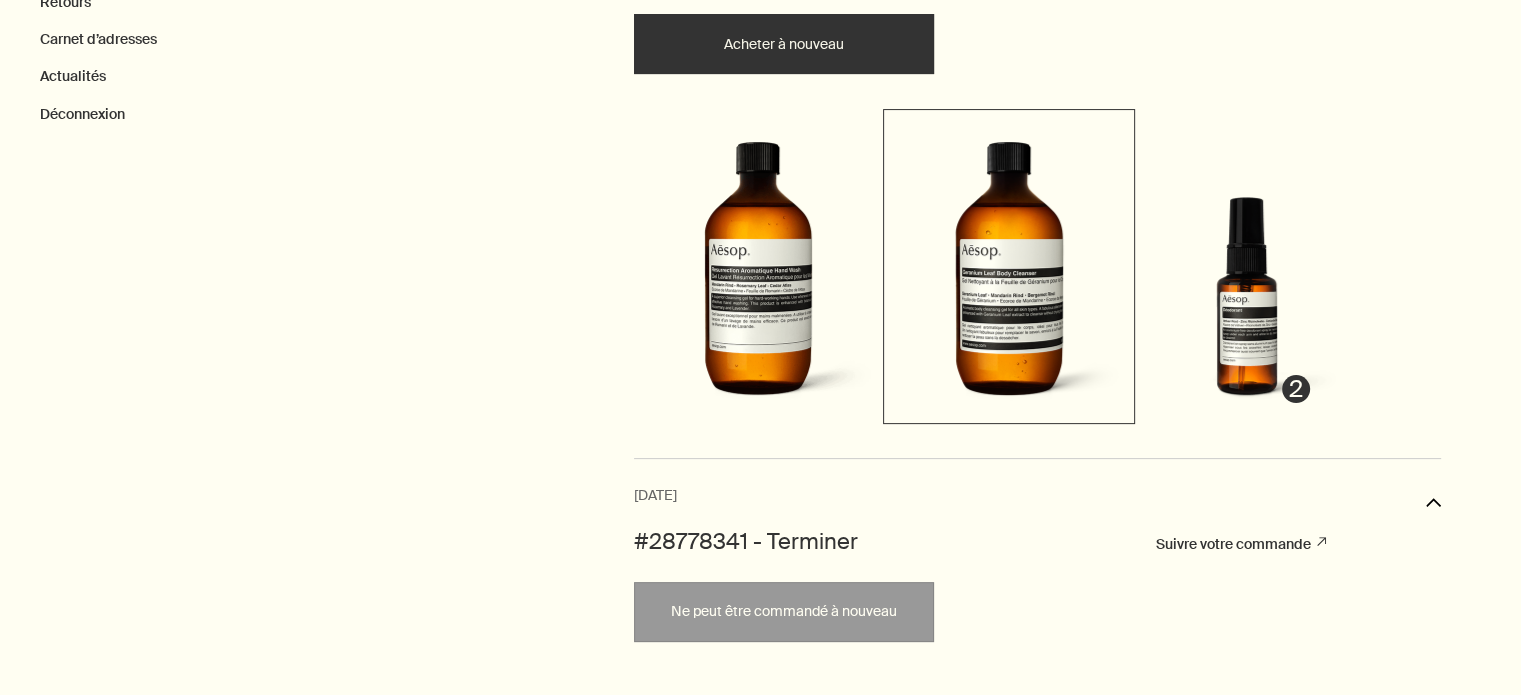 click at bounding box center [1009, 264] 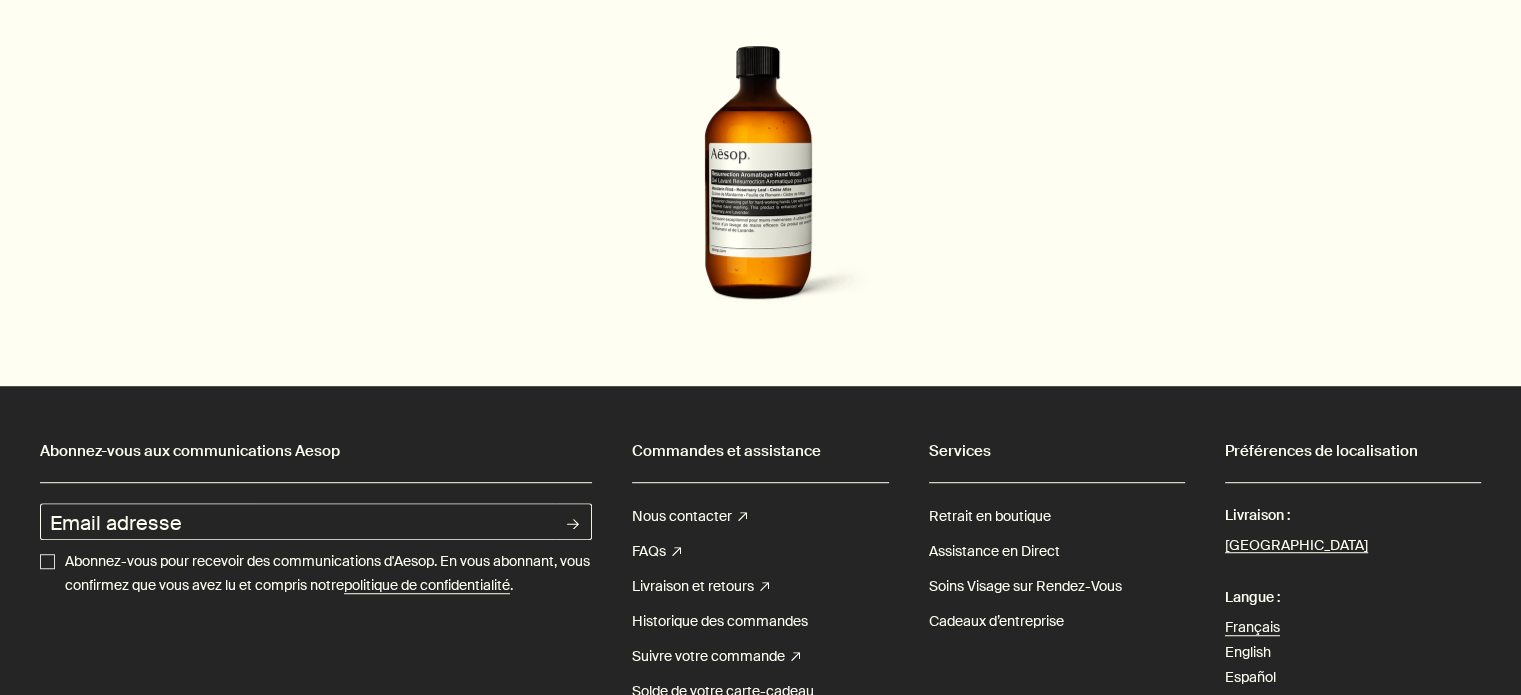 scroll, scrollTop: 1200, scrollLeft: 0, axis: vertical 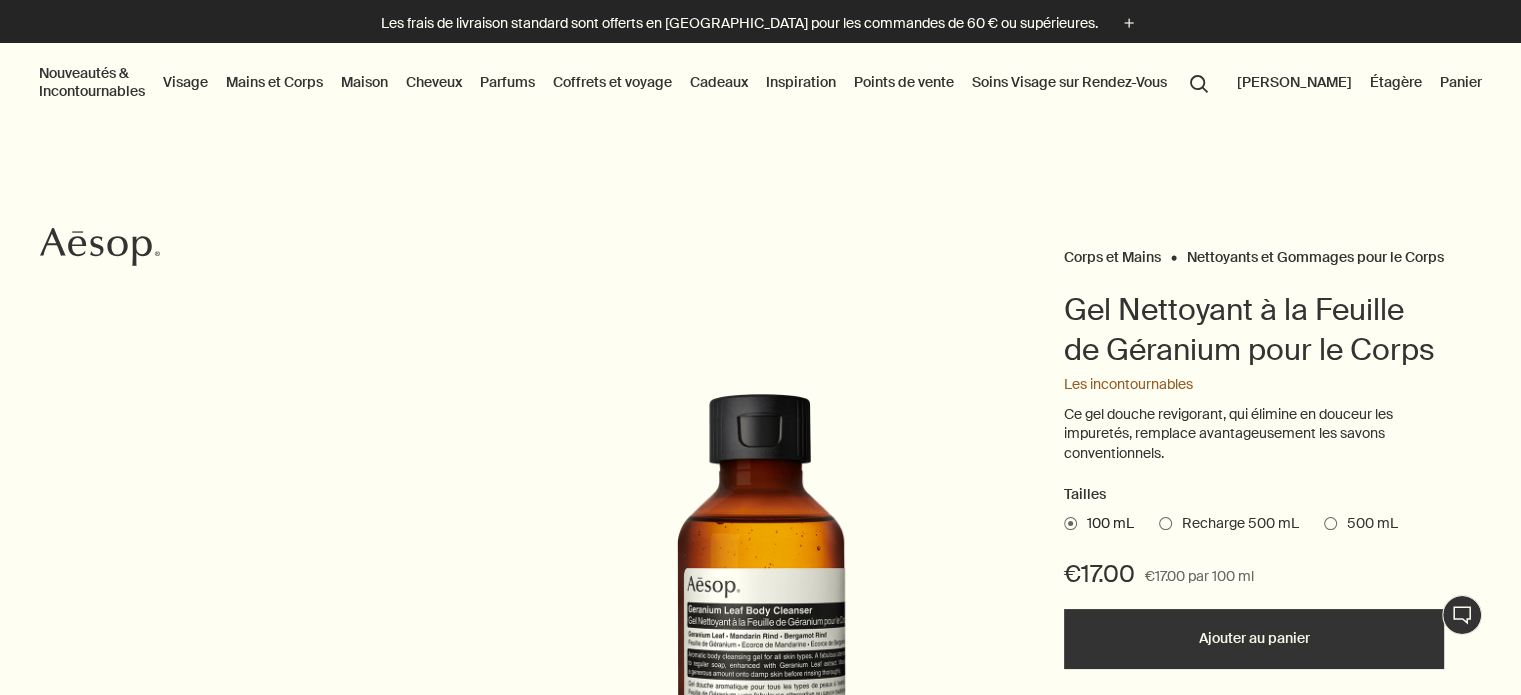 click on "[PERSON_NAME]" at bounding box center [1294, 82] 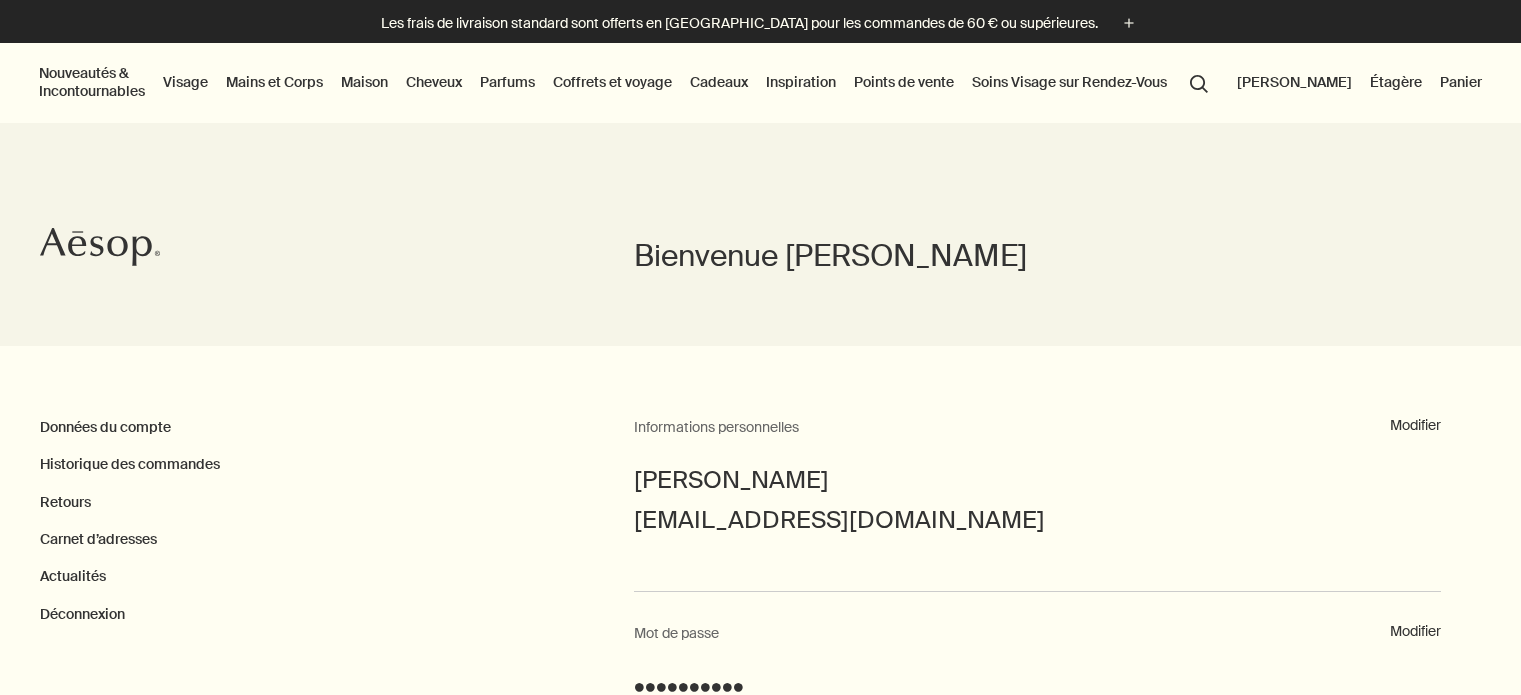 scroll, scrollTop: 0, scrollLeft: 0, axis: both 